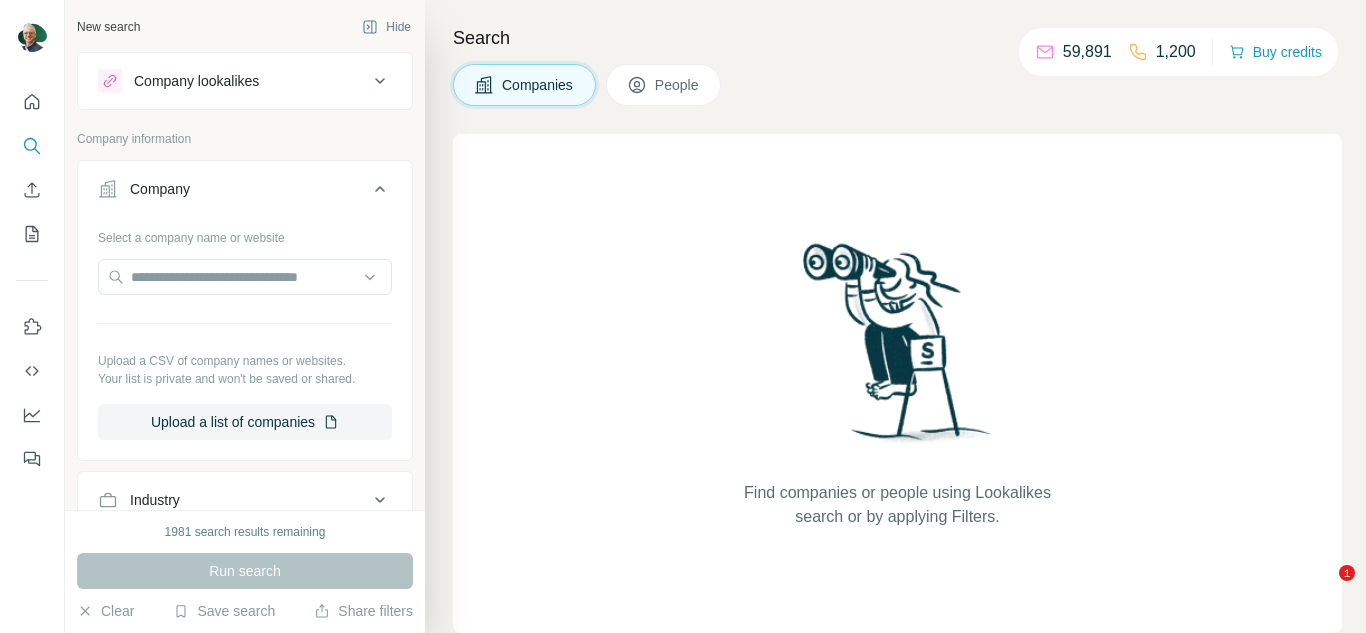 scroll, scrollTop: 0, scrollLeft: 0, axis: both 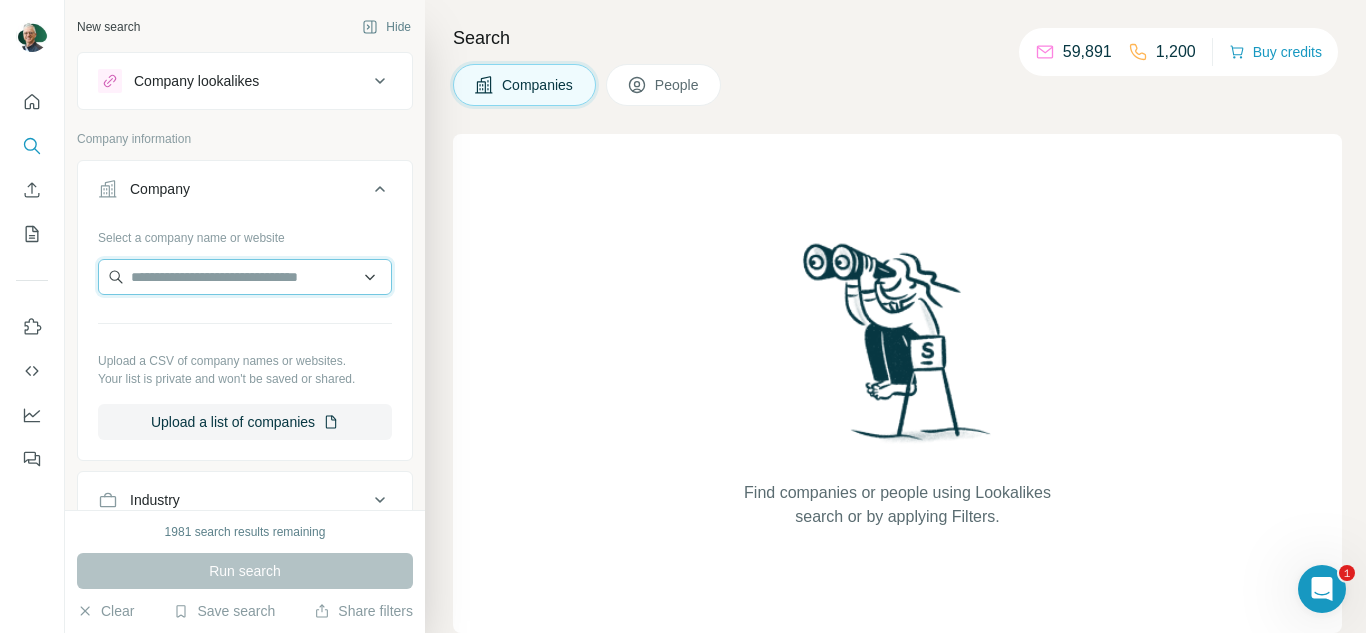 click at bounding box center [245, 277] 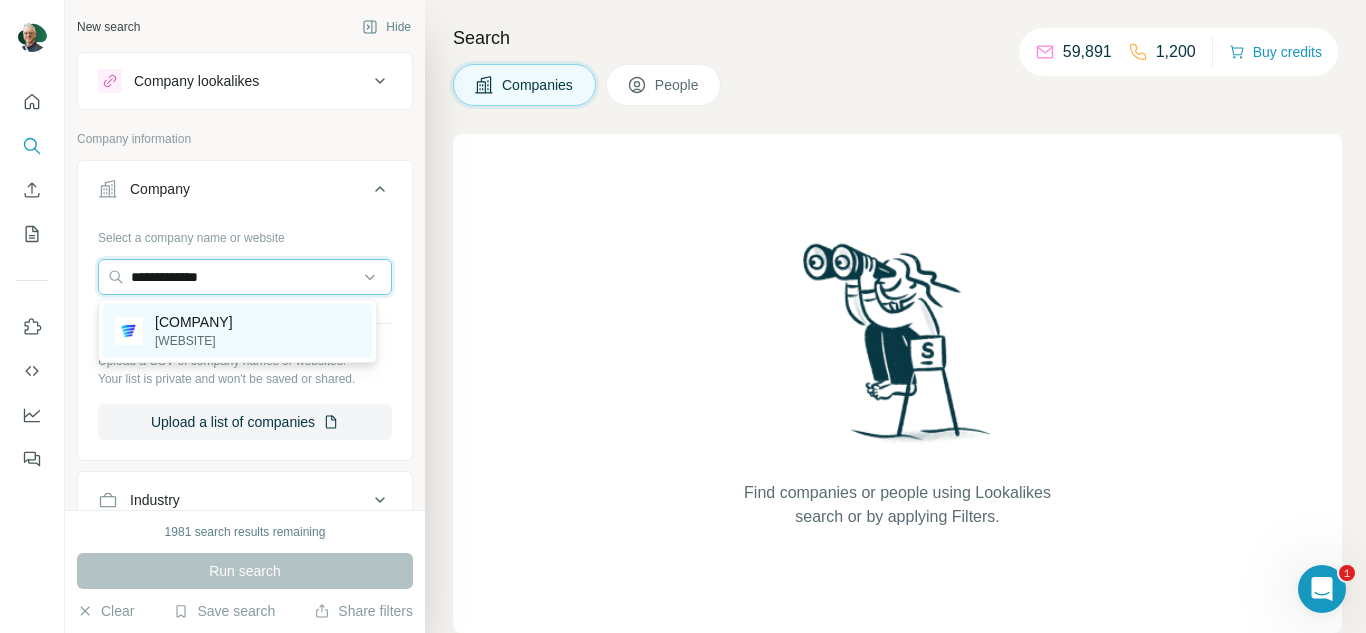 type on "**********" 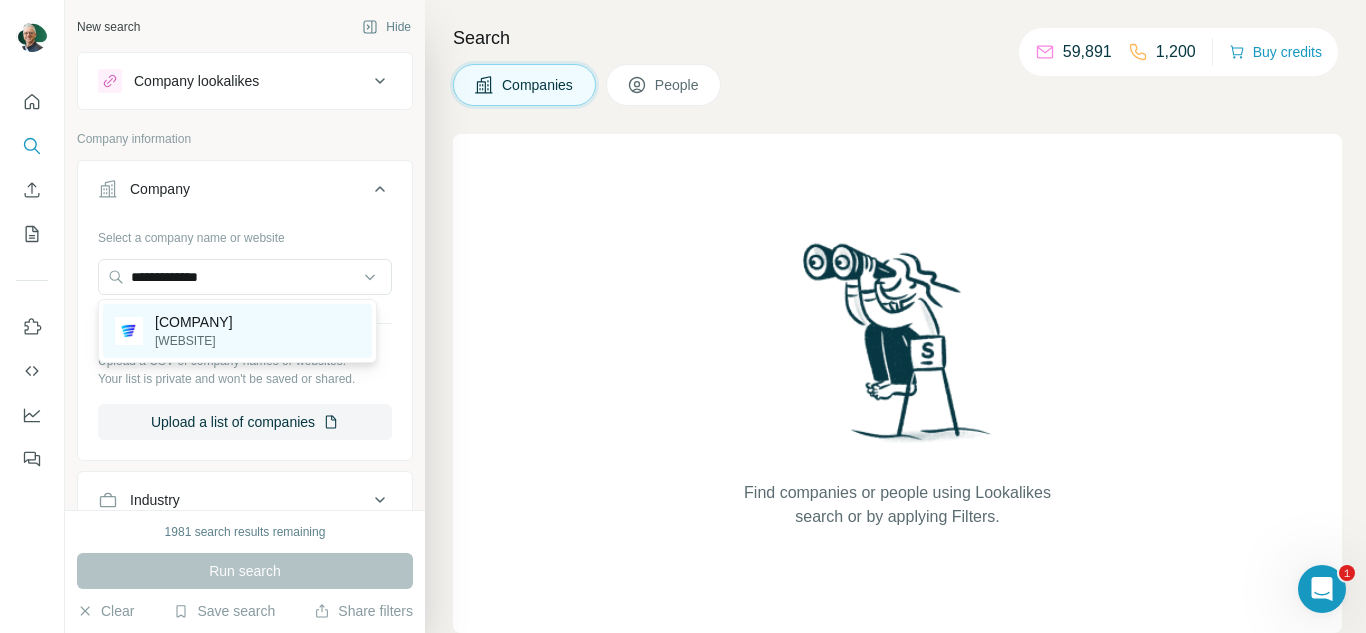 click on "[COMPANY]" at bounding box center [194, 322] 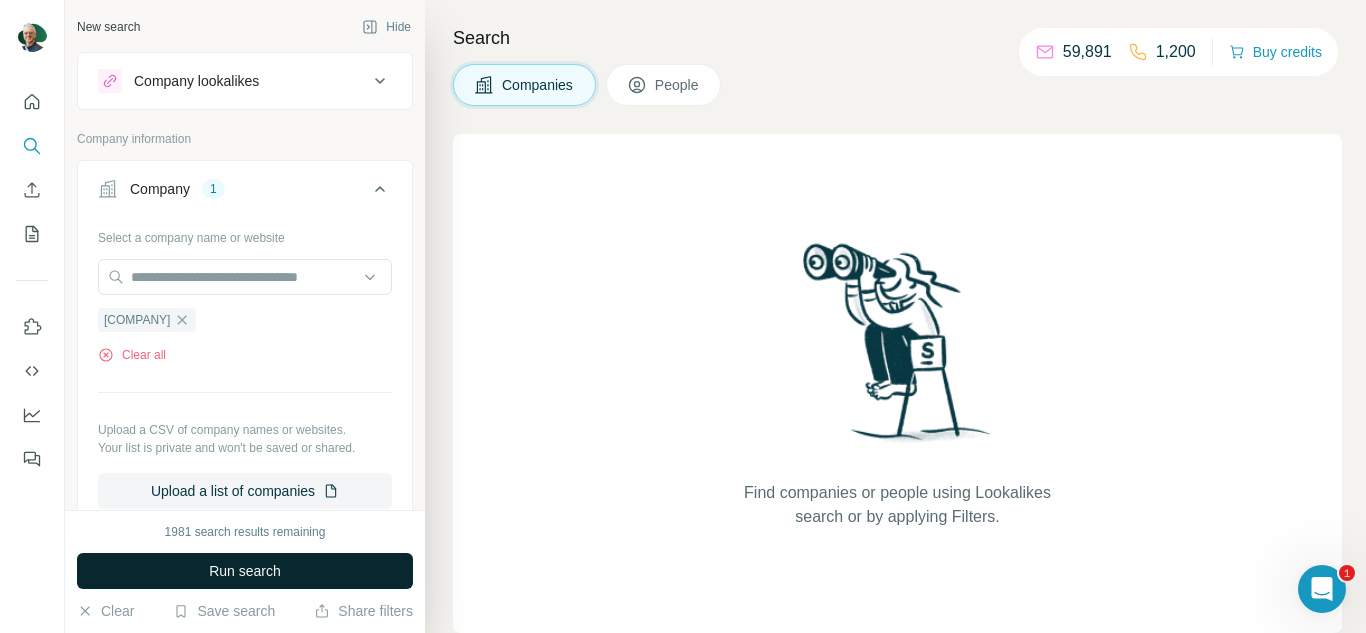 click on "Run search" at bounding box center [245, 571] 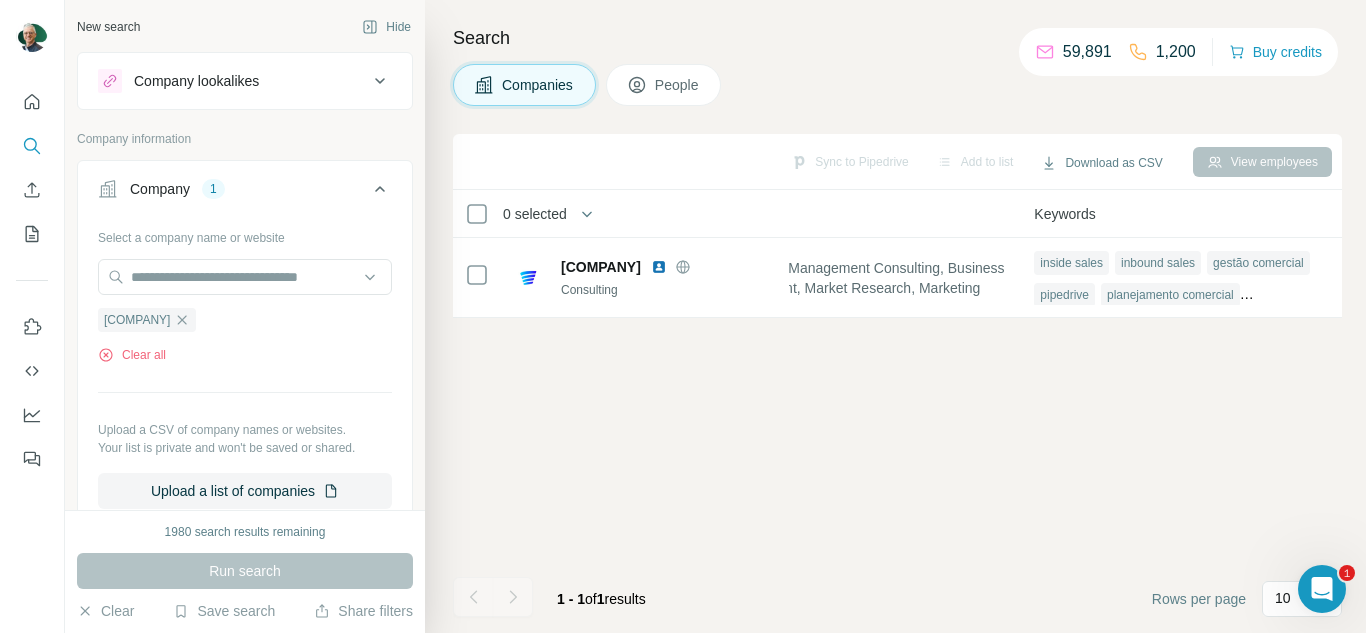 scroll, scrollTop: 0, scrollLeft: 0, axis: both 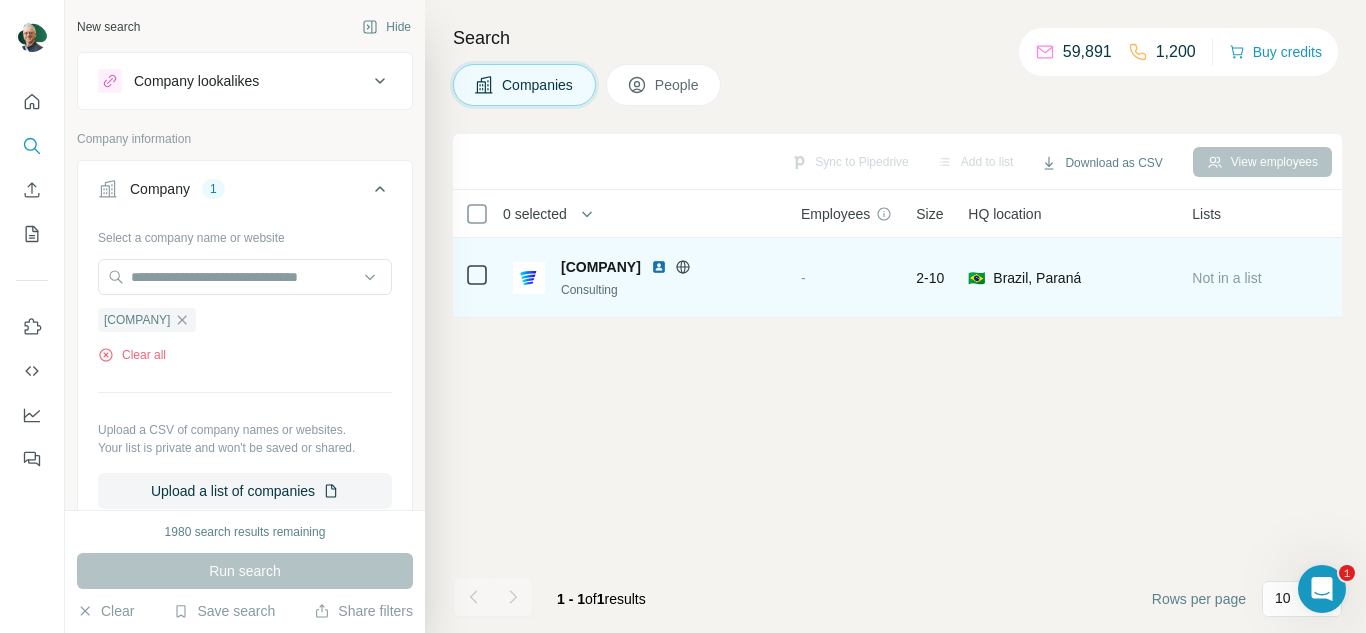 click on "-" at bounding box center [846, 278] 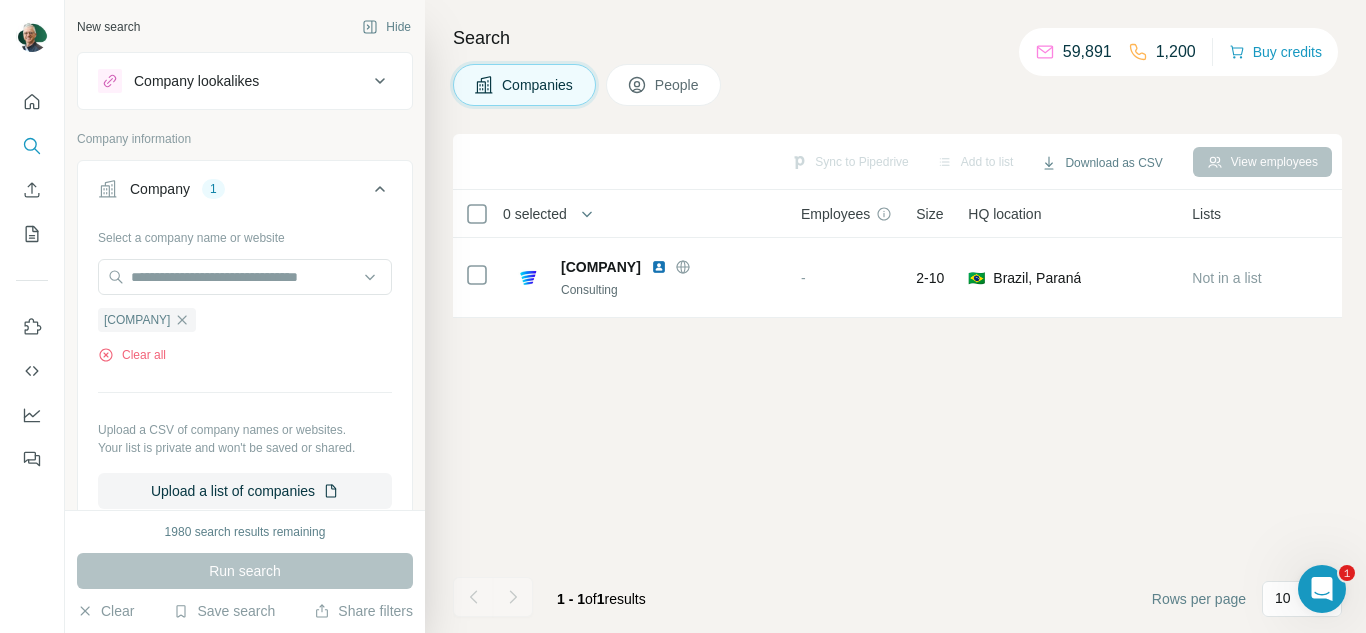 click on "Company lookalikes" at bounding box center (245, 81) 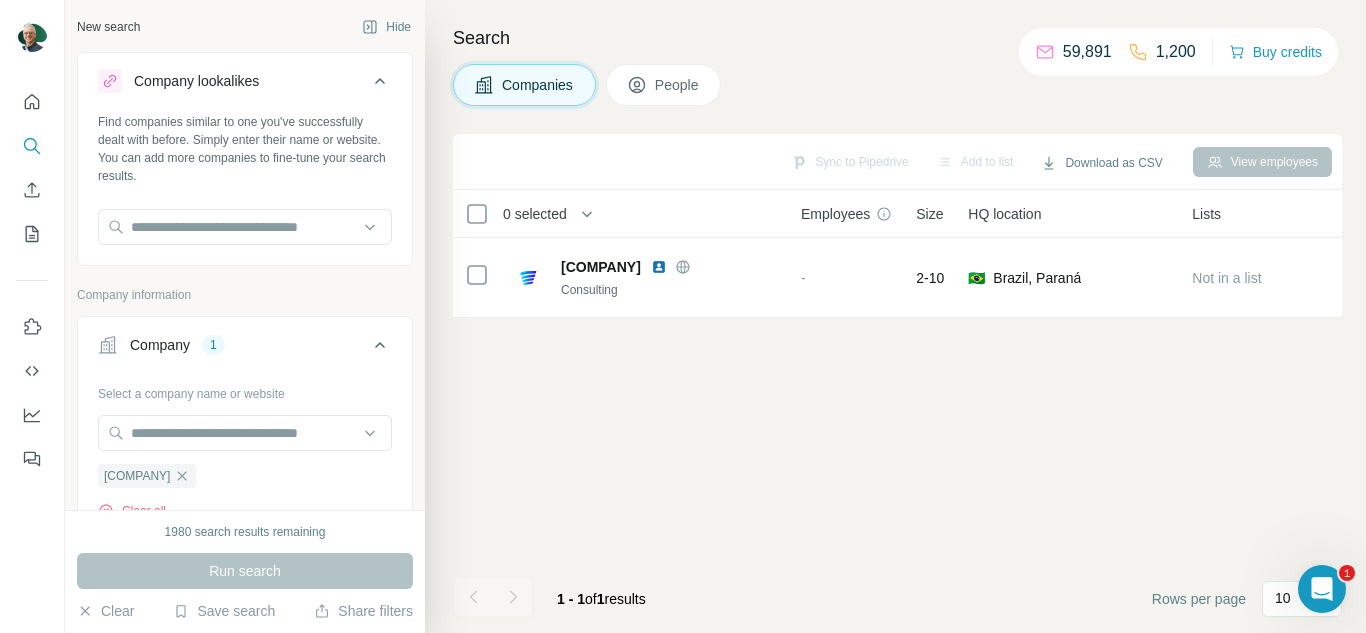 click on "Company lookalikes" at bounding box center [233, 81] 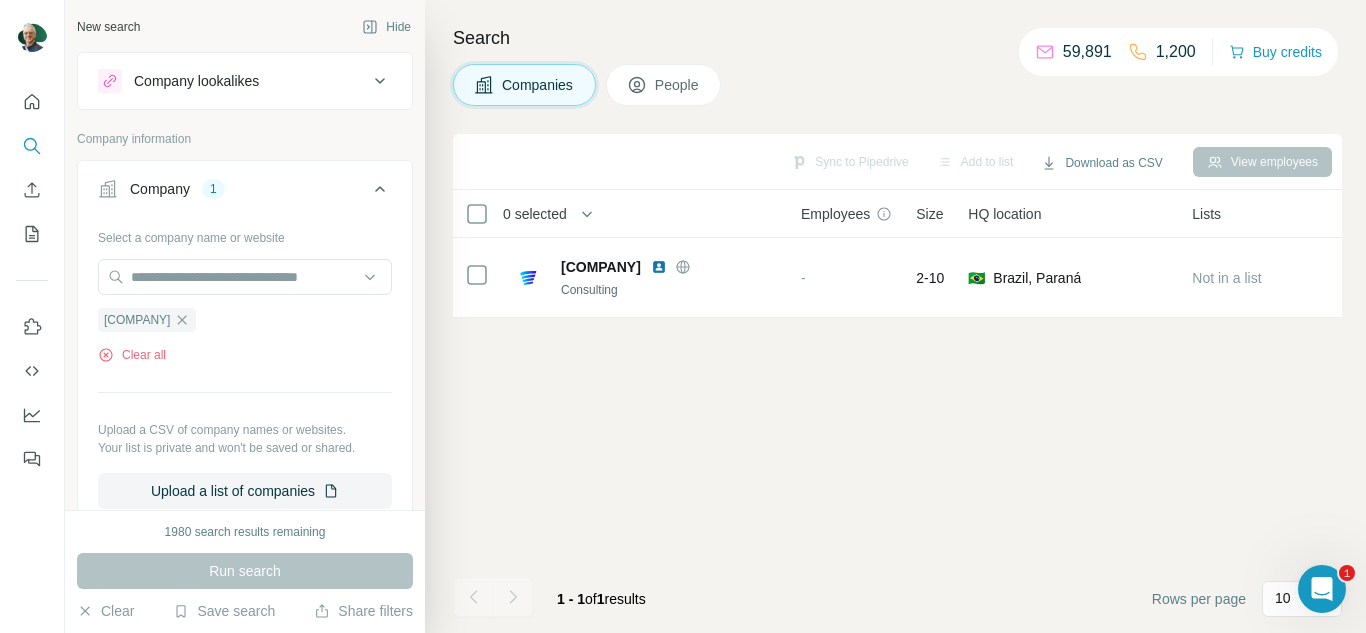 click on "Company lookalikes" at bounding box center [233, 81] 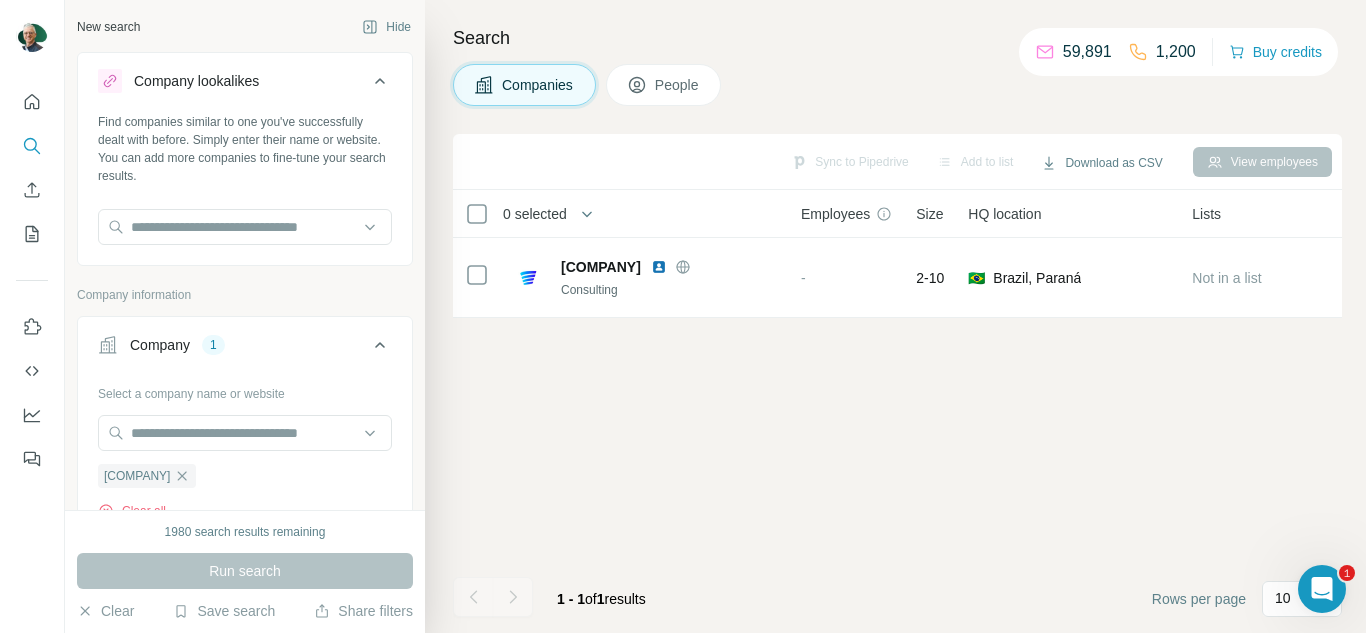 click on "Company lookalikes" at bounding box center (233, 81) 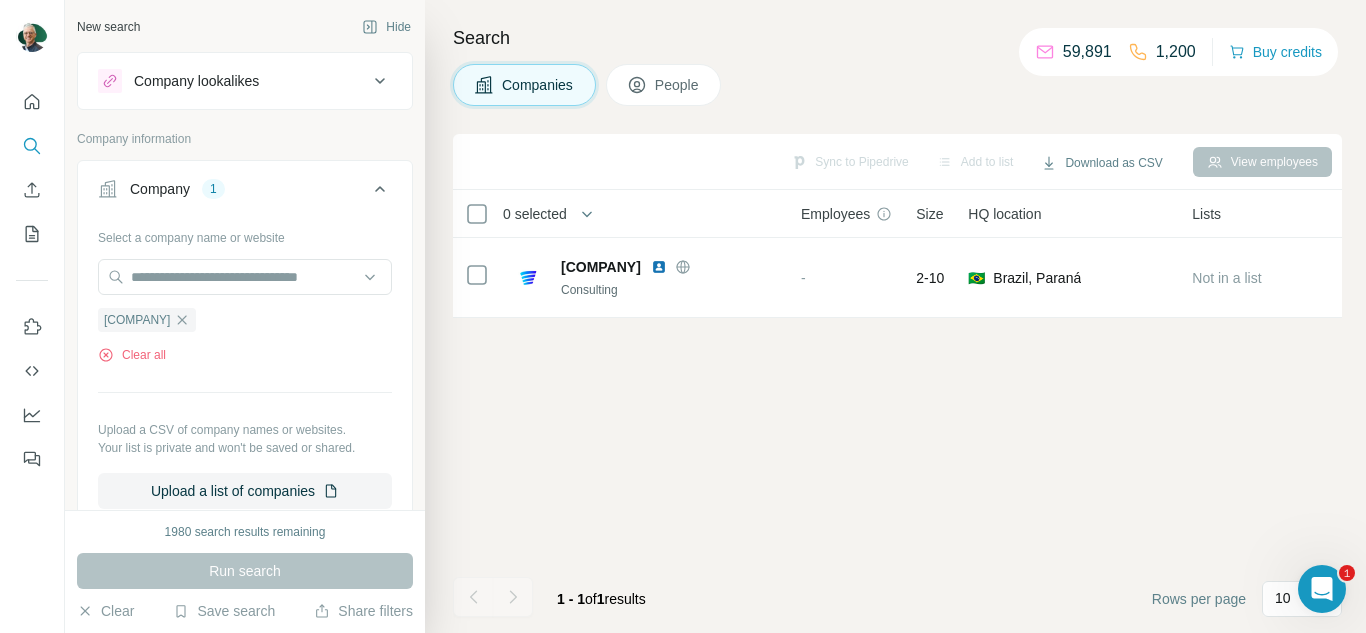 click on "People" at bounding box center (664, 85) 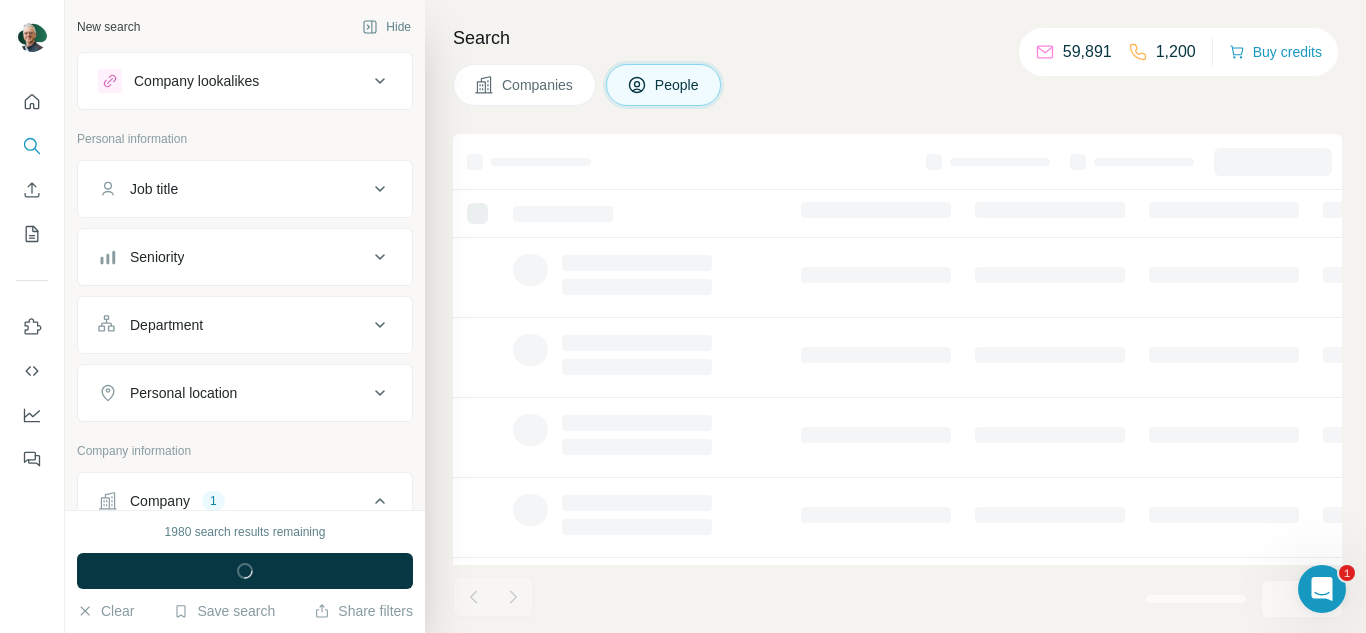 click on "Company lookalikes" at bounding box center [245, 81] 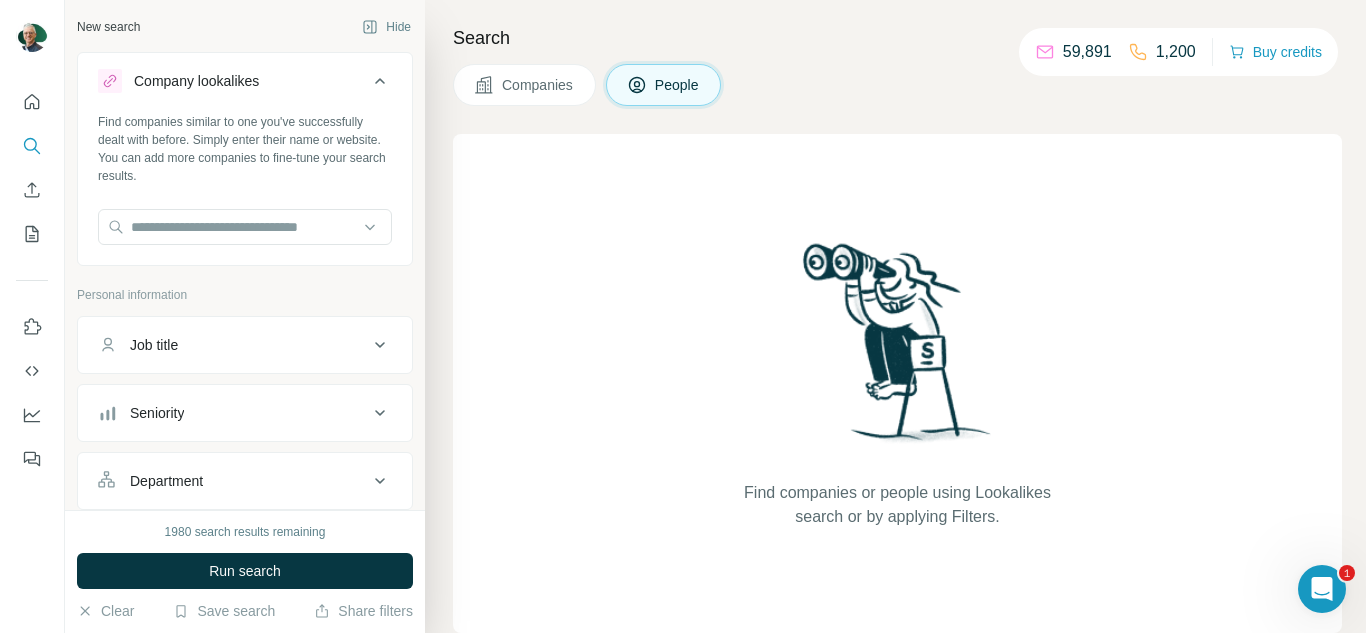 click 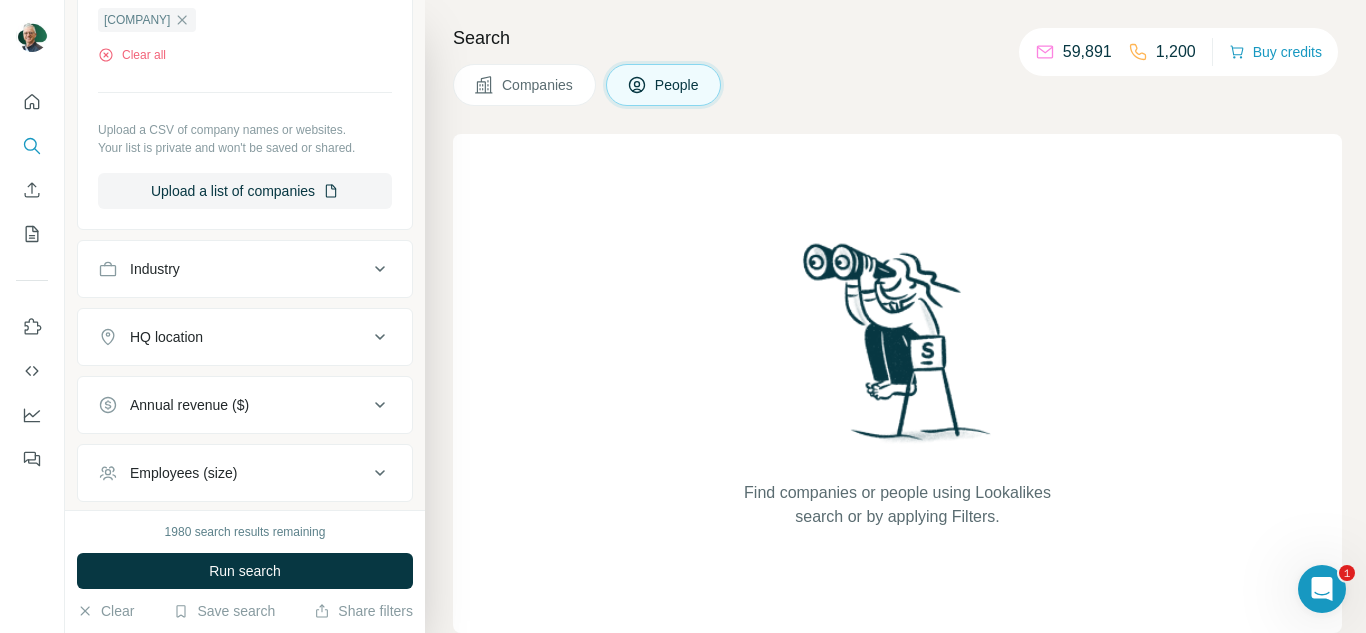 scroll, scrollTop: 400, scrollLeft: 0, axis: vertical 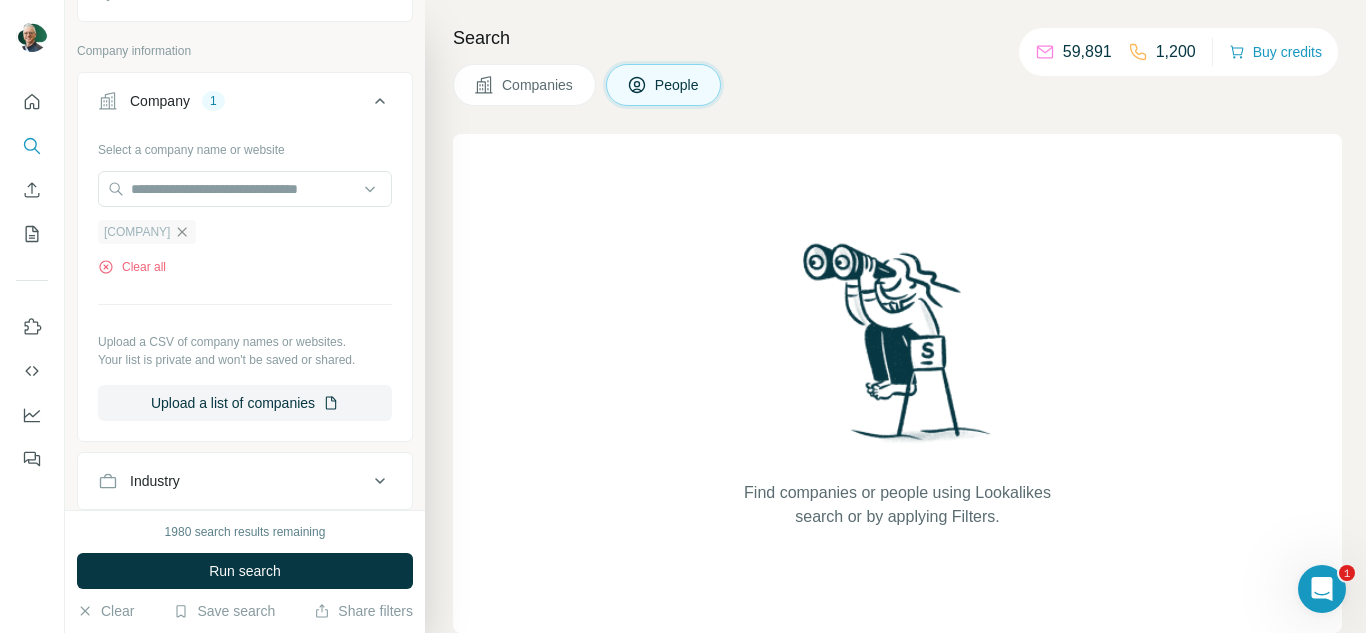 click 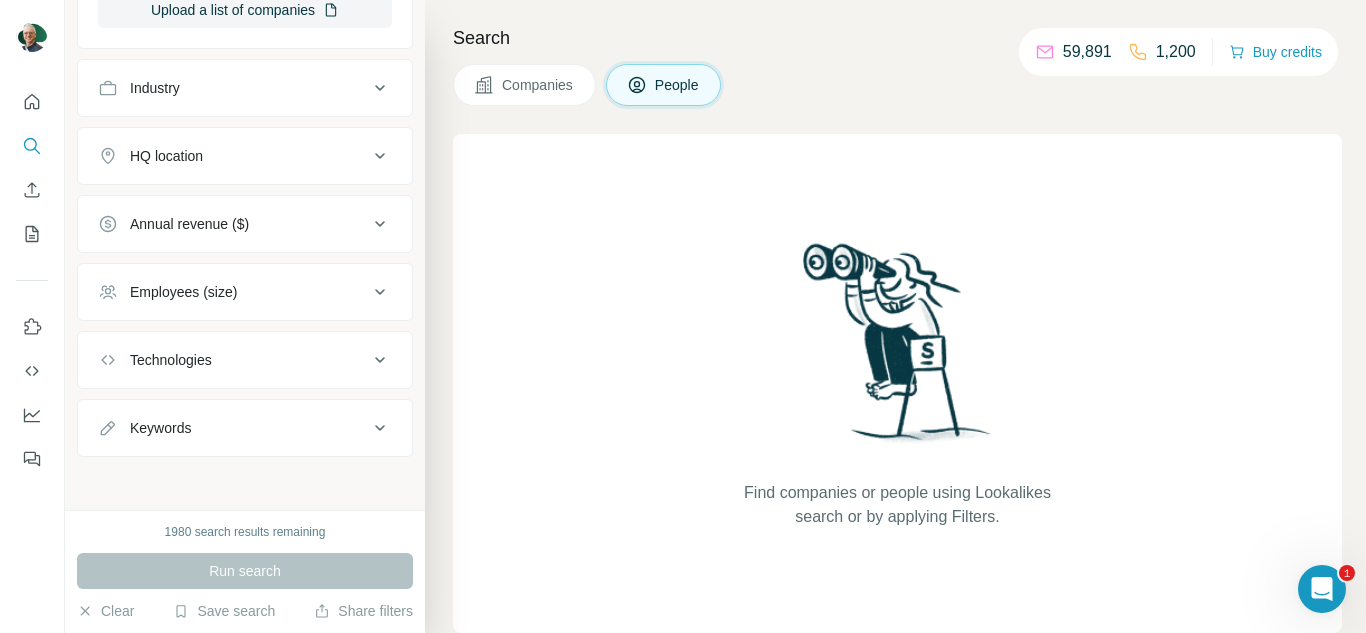 scroll, scrollTop: 727, scrollLeft: 0, axis: vertical 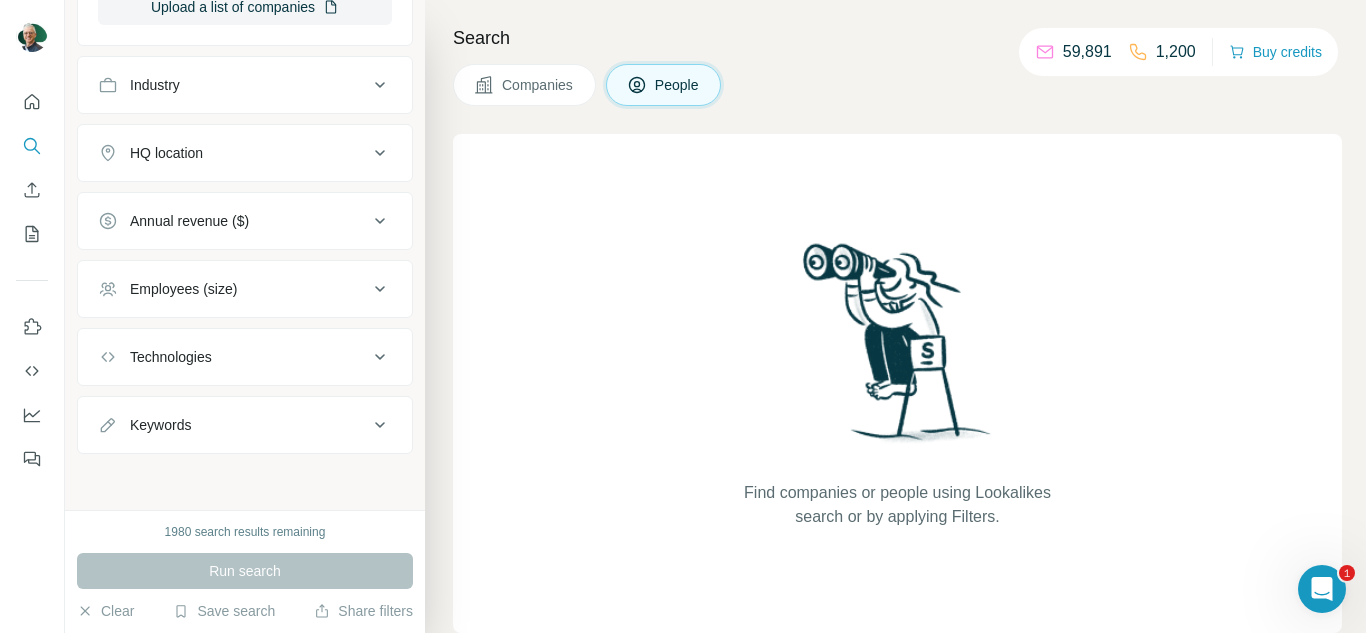 click on "Employees (size)" at bounding box center [245, 289] 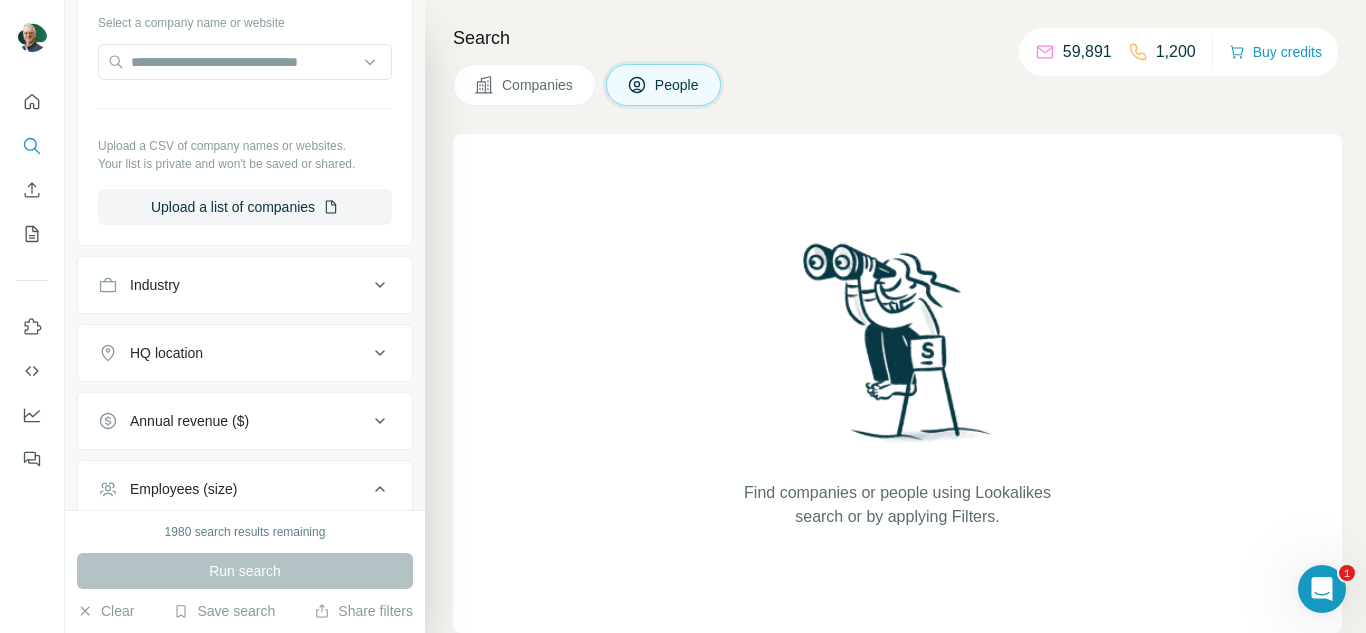 click on "Employees (size)" at bounding box center [183, 489] 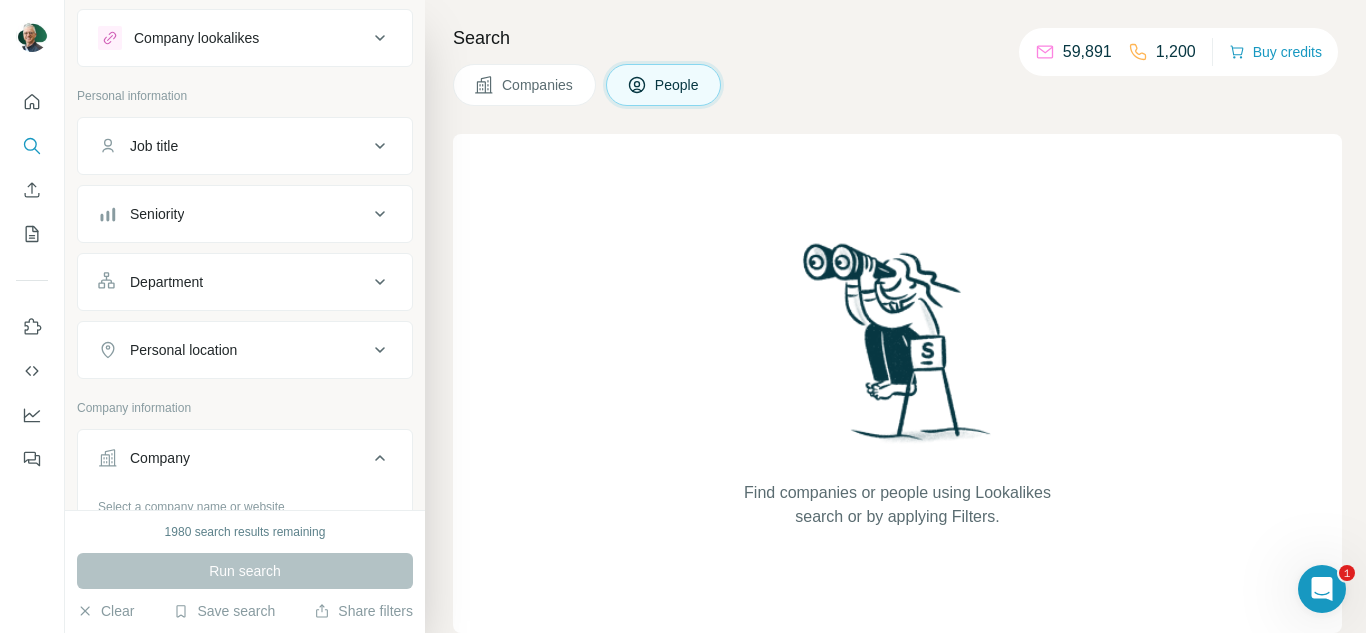 scroll, scrollTop: 27, scrollLeft: 0, axis: vertical 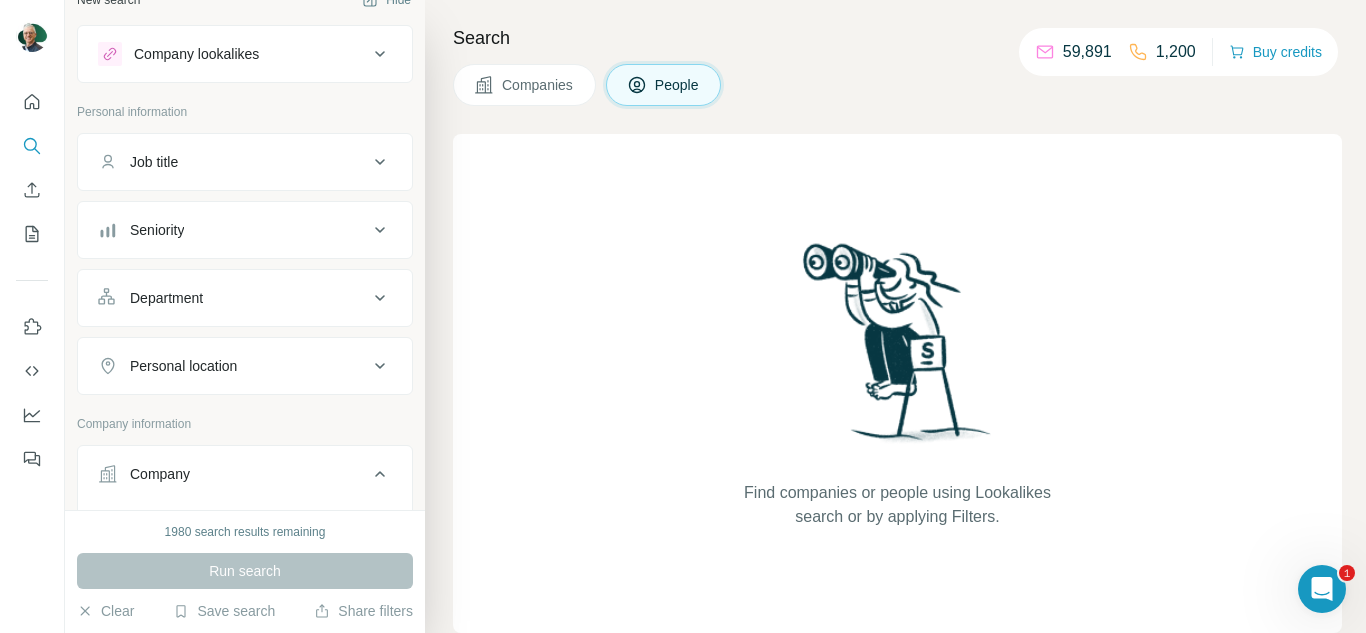 click on "Job title" at bounding box center (245, 162) 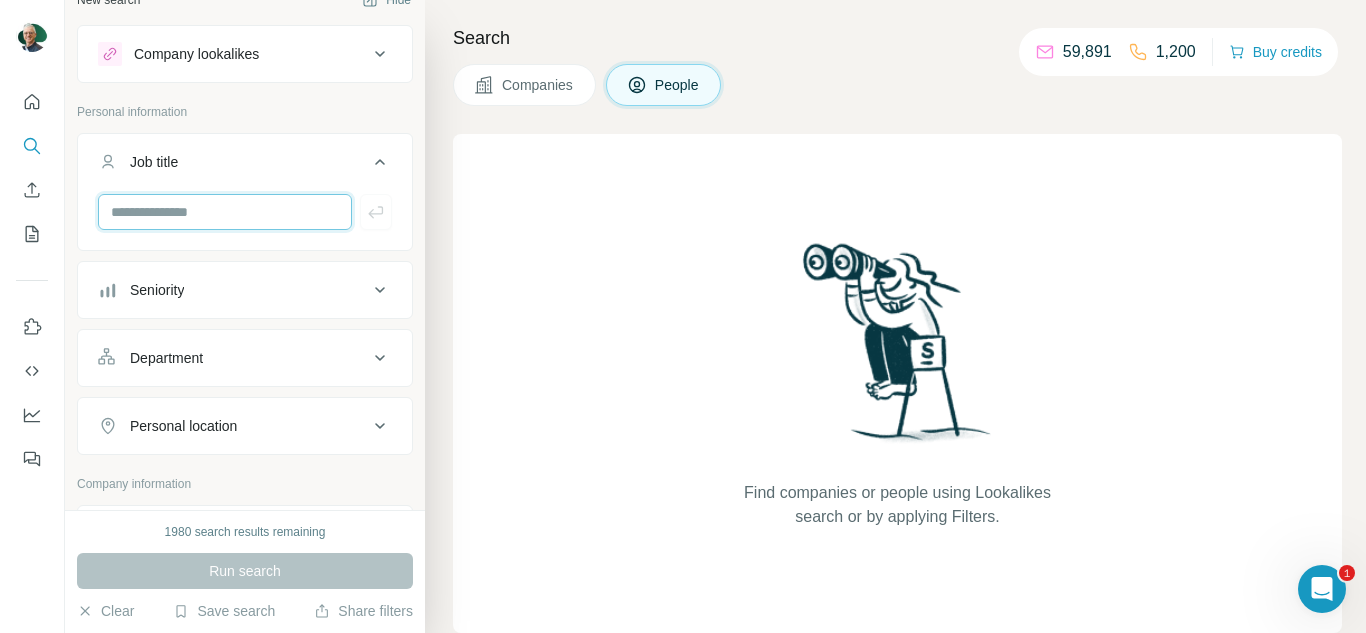 click at bounding box center [225, 212] 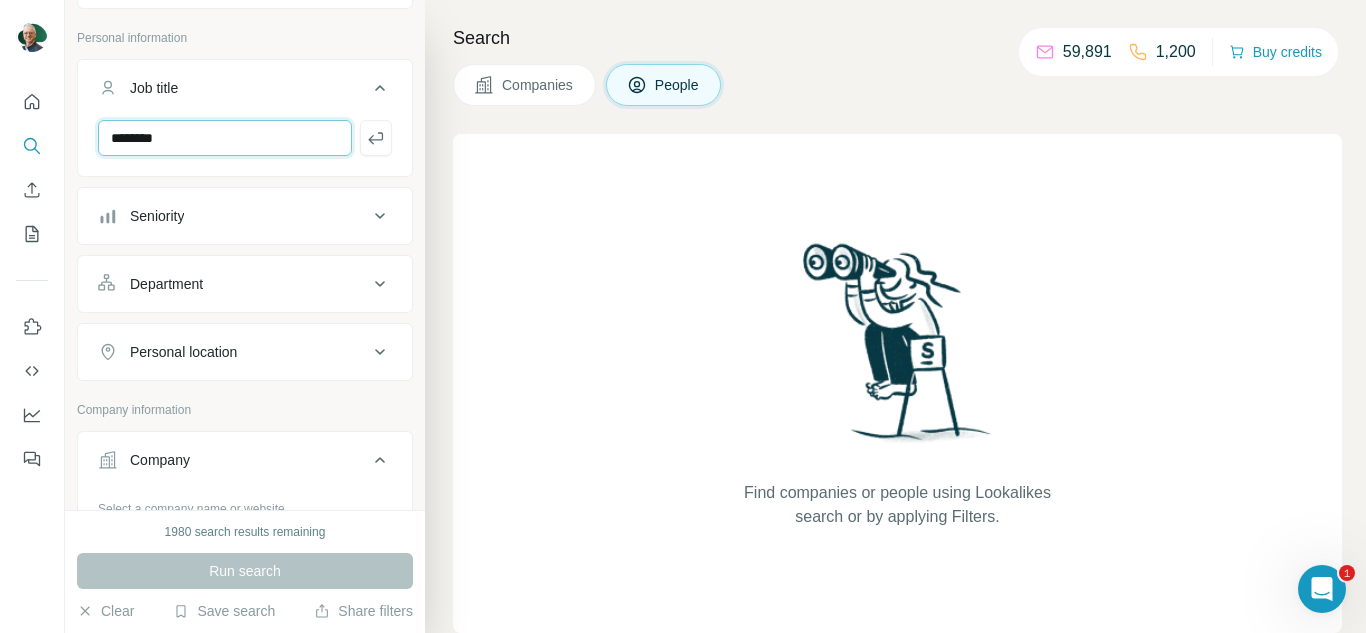 scroll, scrollTop: 300, scrollLeft: 0, axis: vertical 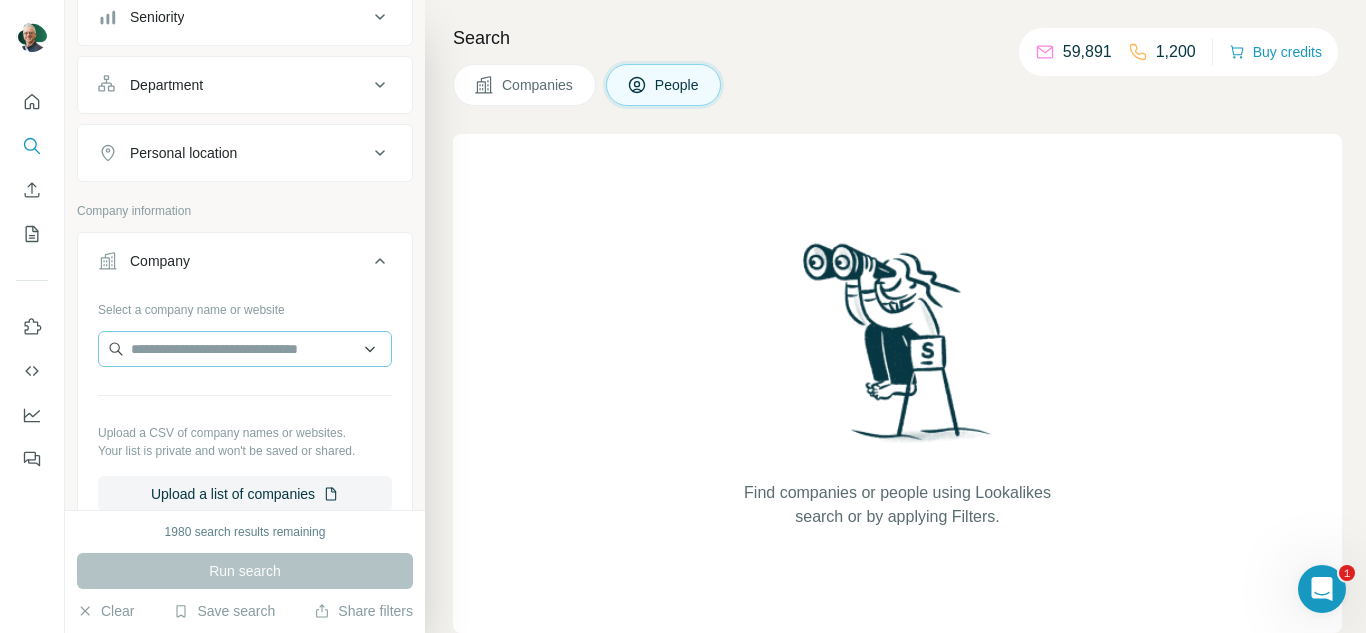 type on "********" 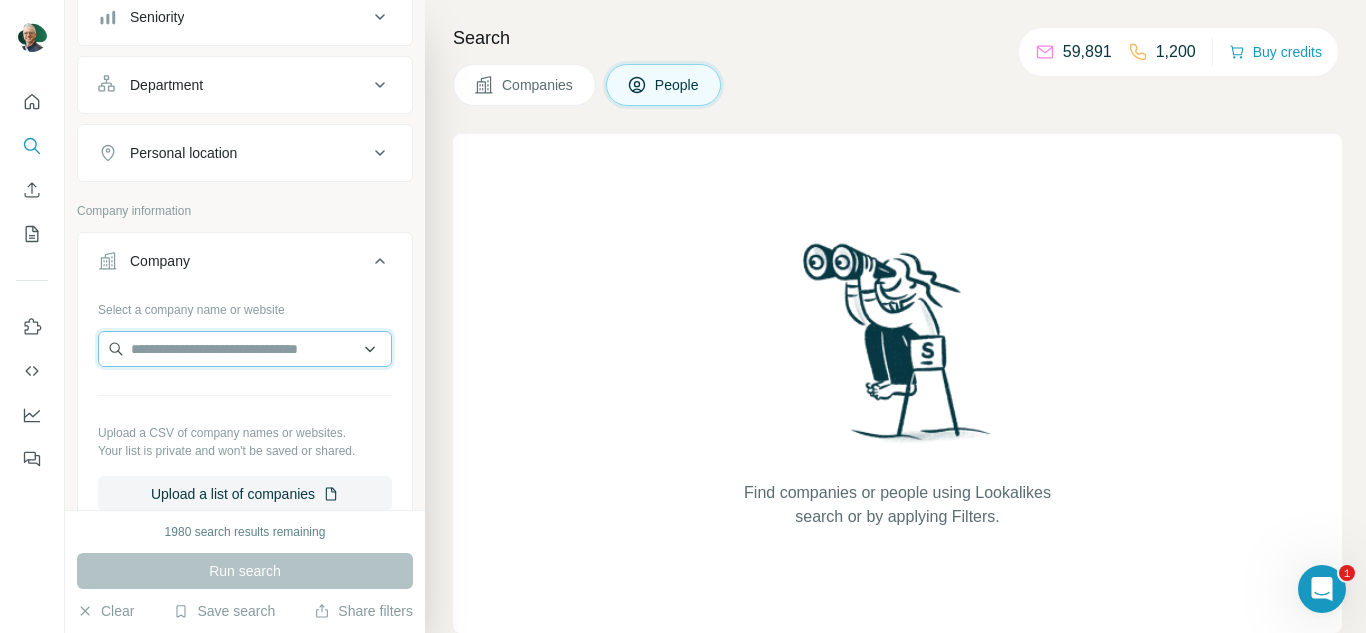 click at bounding box center [245, 349] 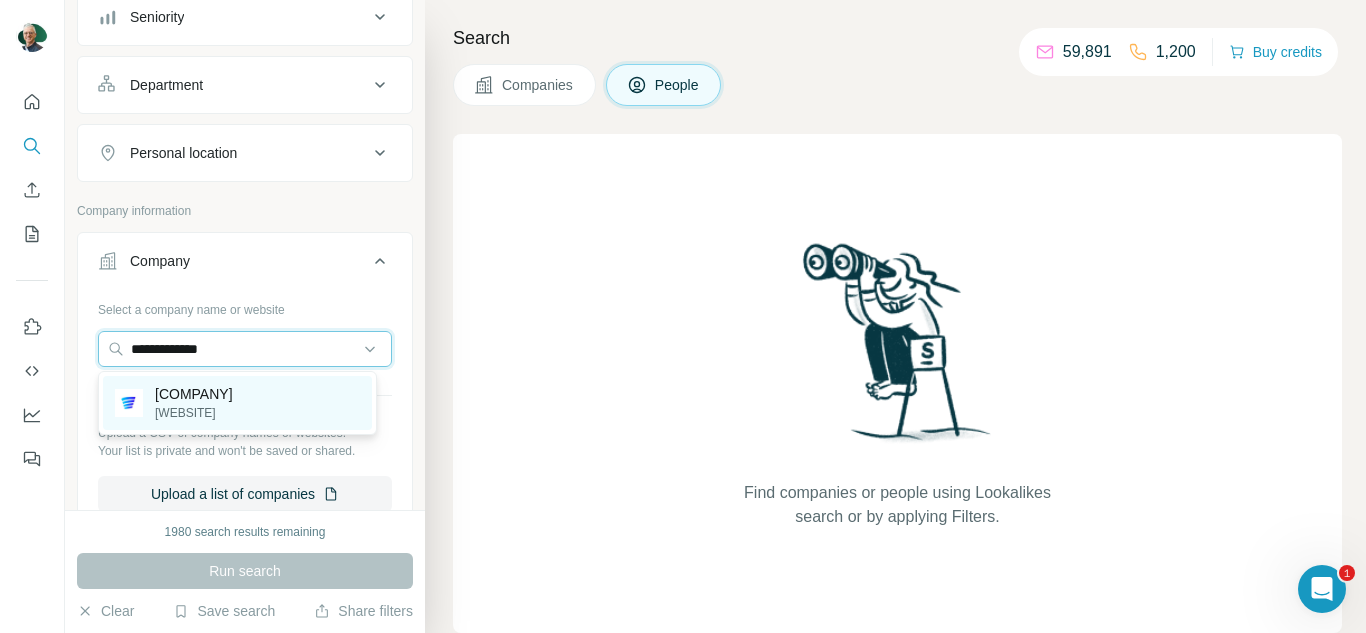 type on "**********" 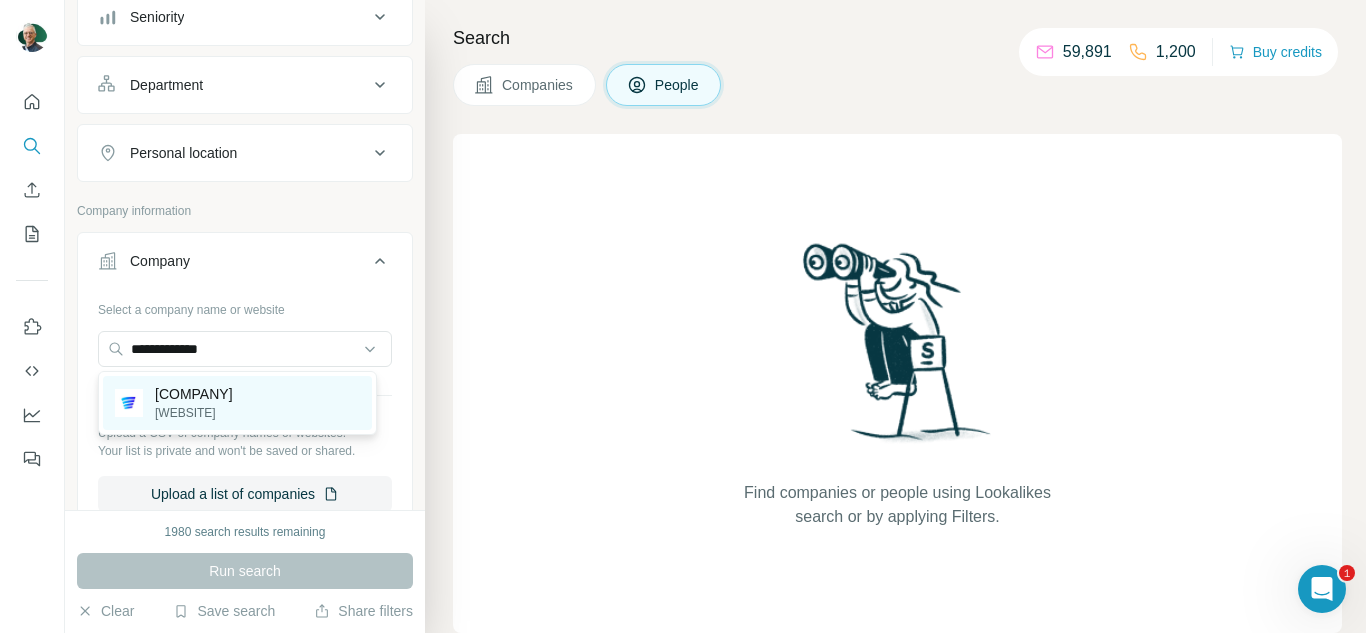 click on "[COMPANY]" at bounding box center [194, 394] 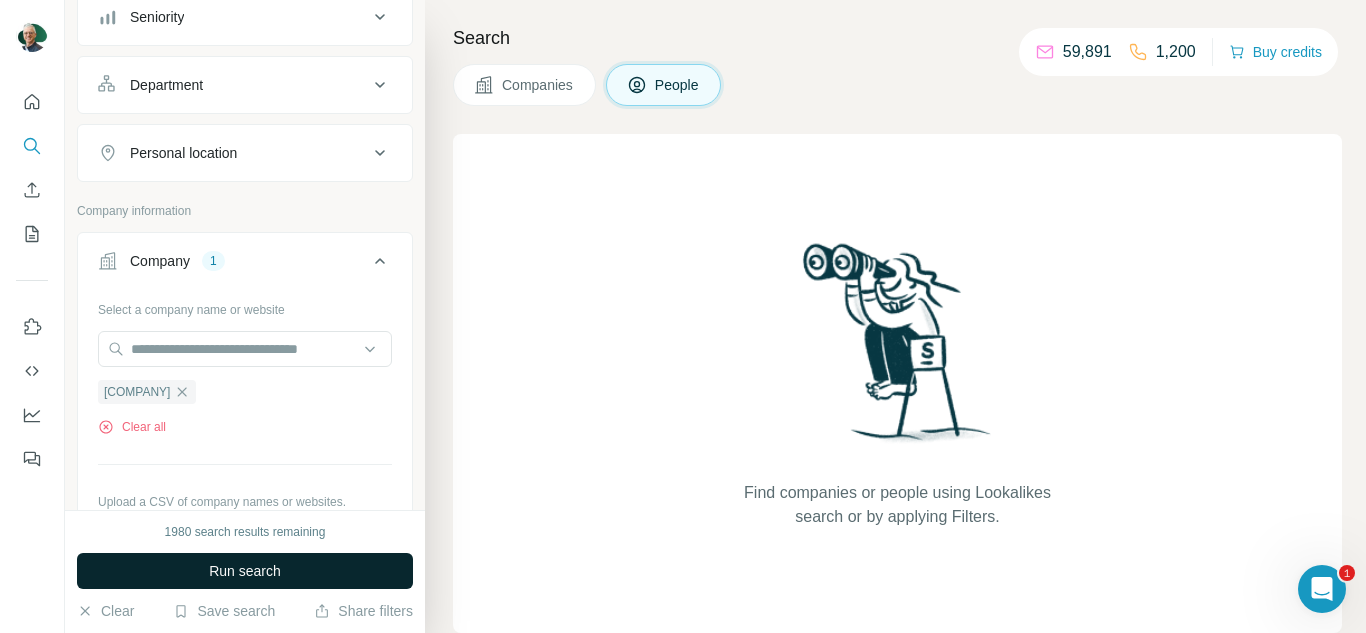 click on "Run search" at bounding box center (245, 571) 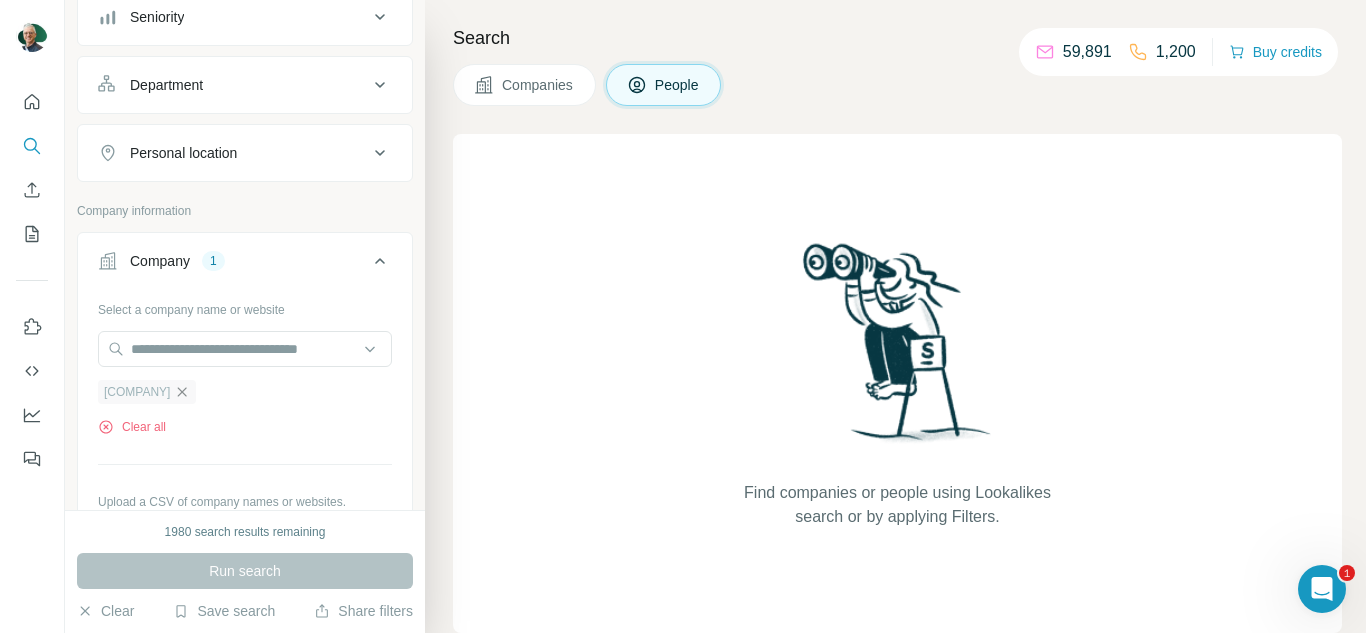 click 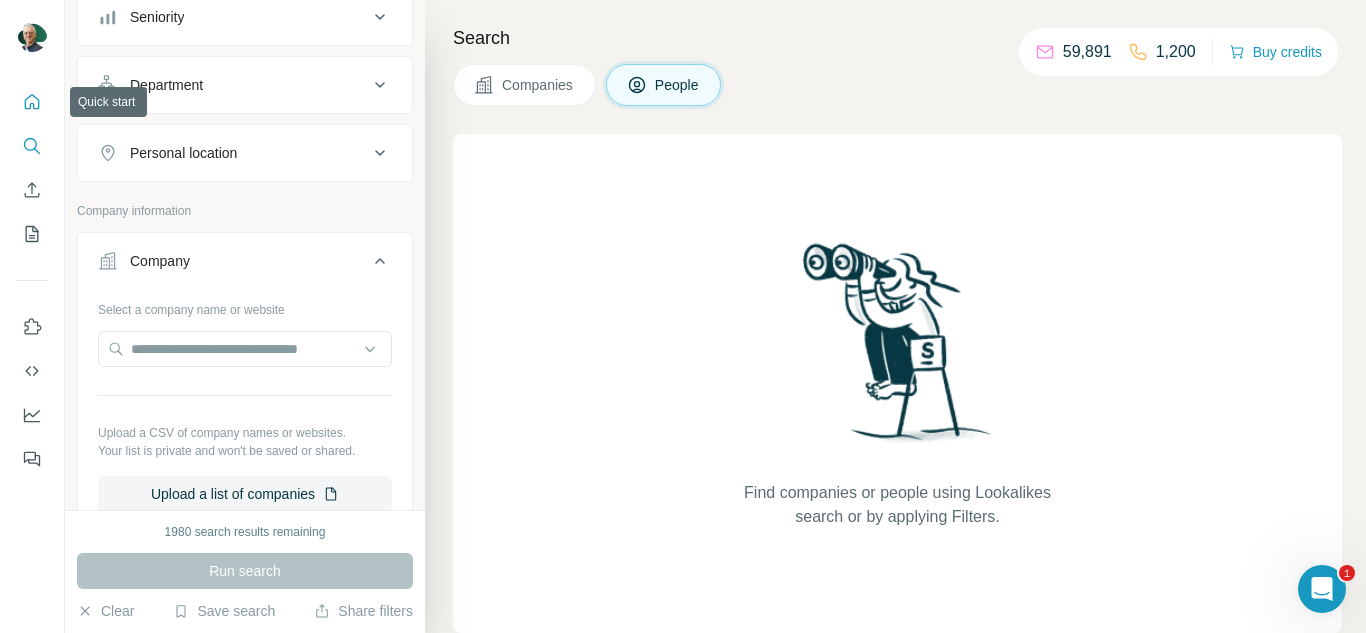 click 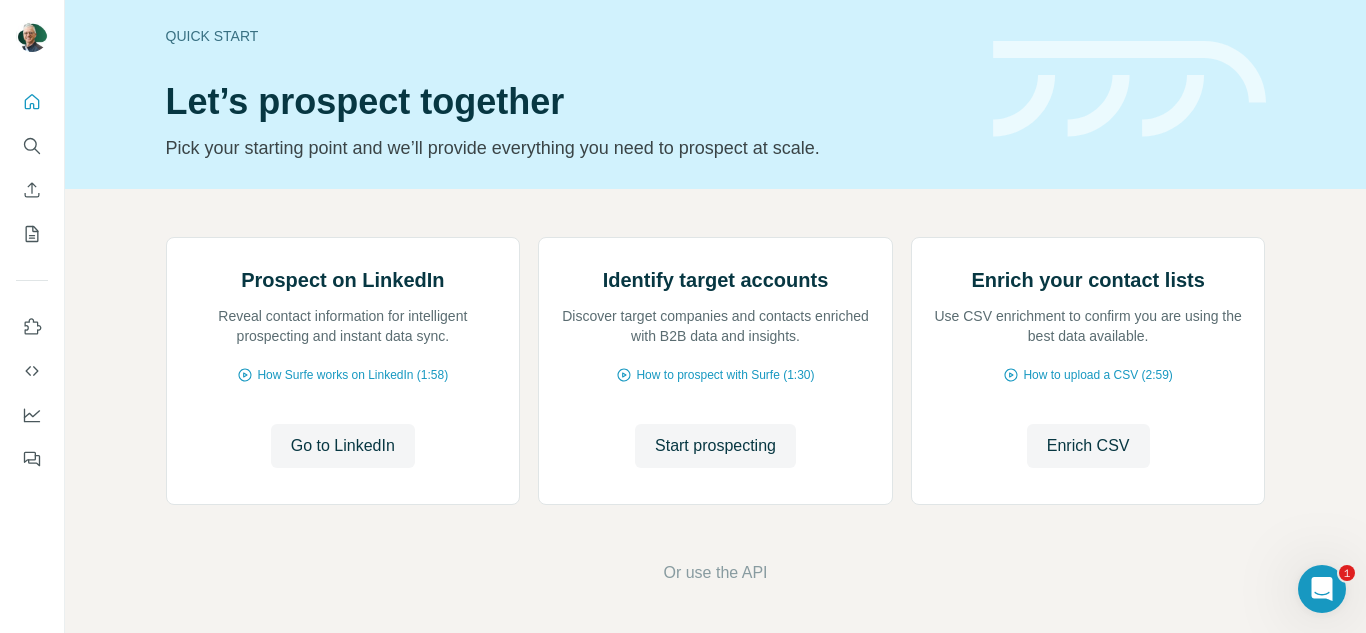 scroll, scrollTop: 200, scrollLeft: 0, axis: vertical 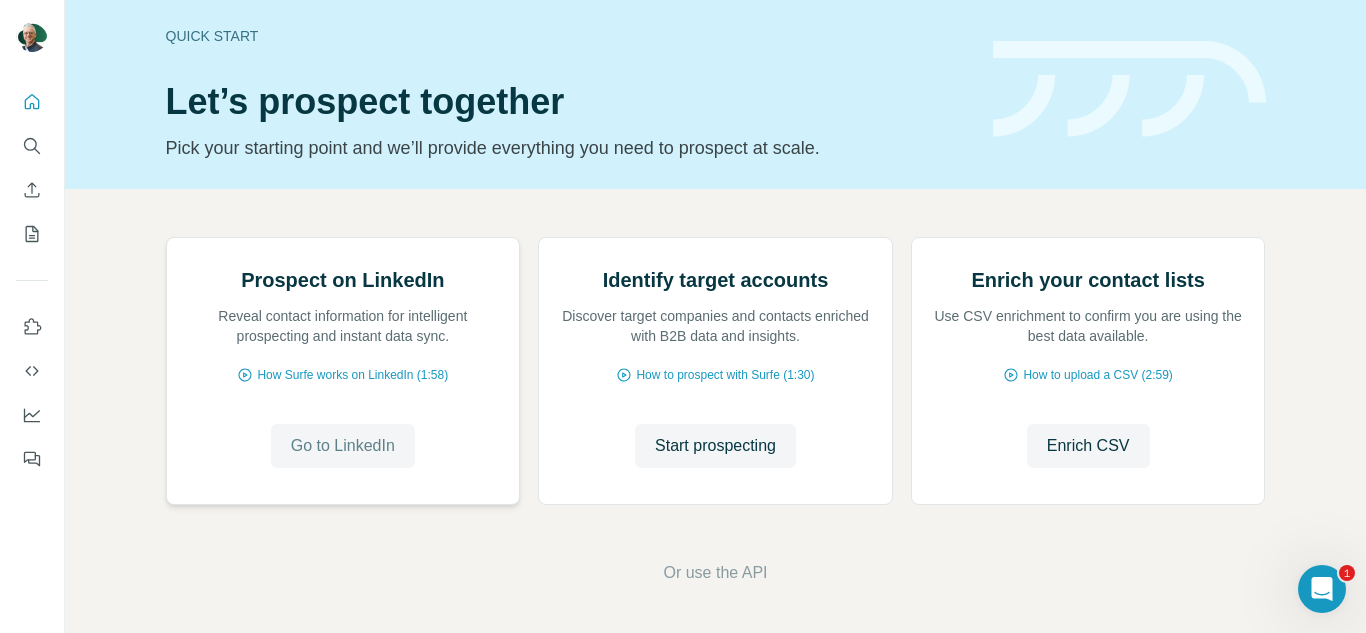 click on "Go to LinkedIn" at bounding box center [343, 446] 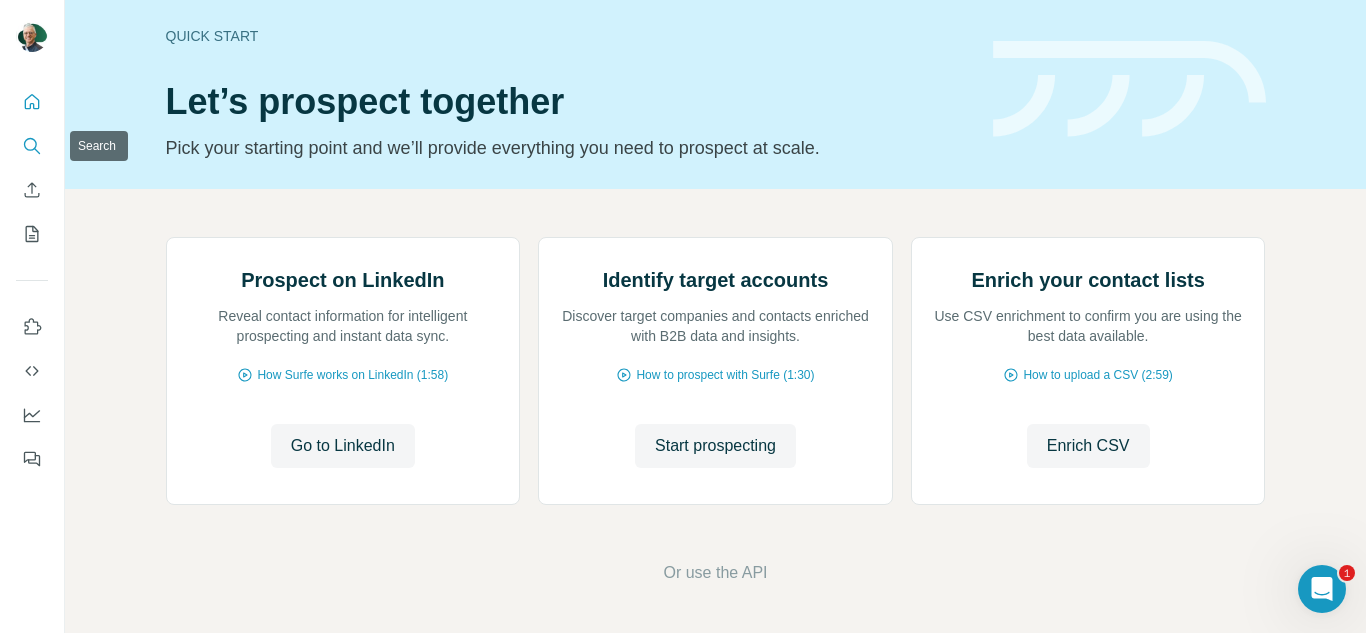 click 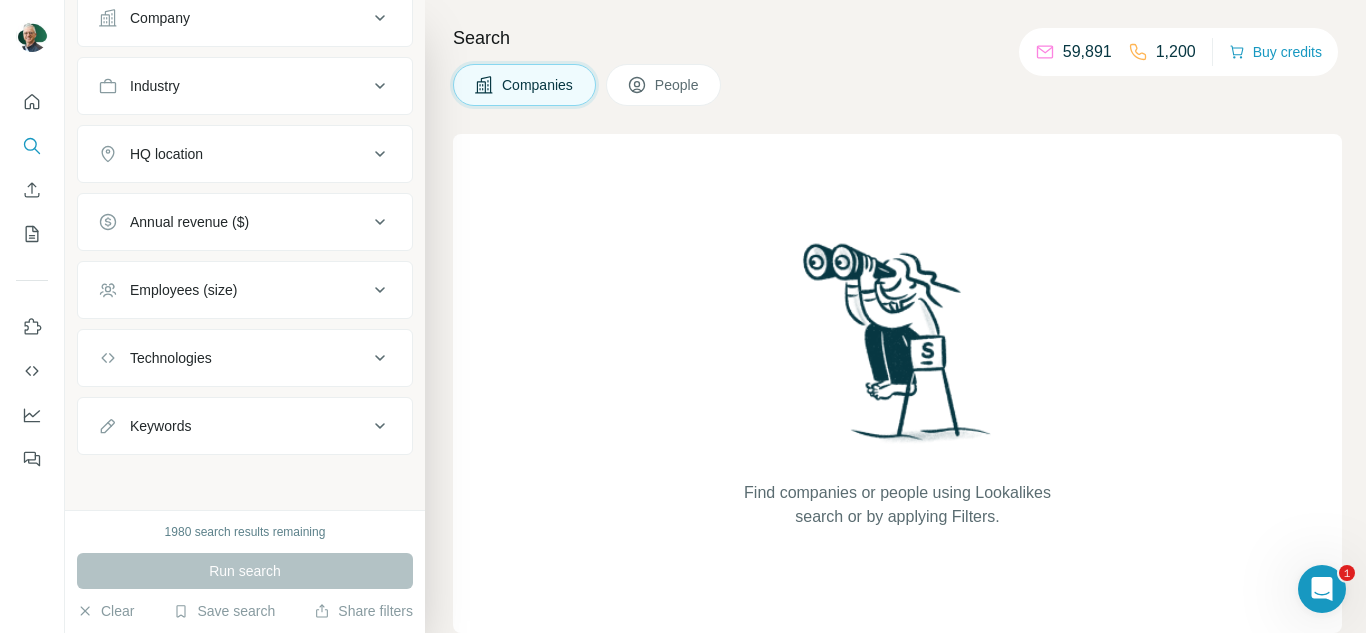 scroll, scrollTop: 172, scrollLeft: 0, axis: vertical 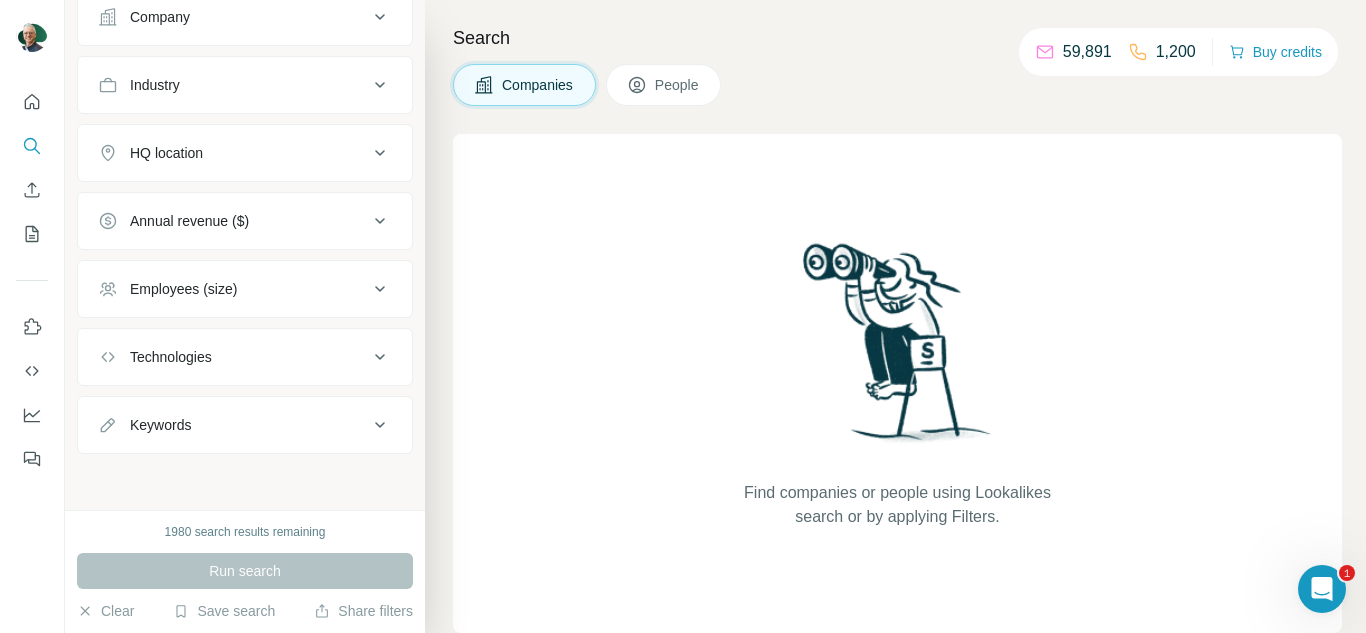 click on "People" at bounding box center [664, 85] 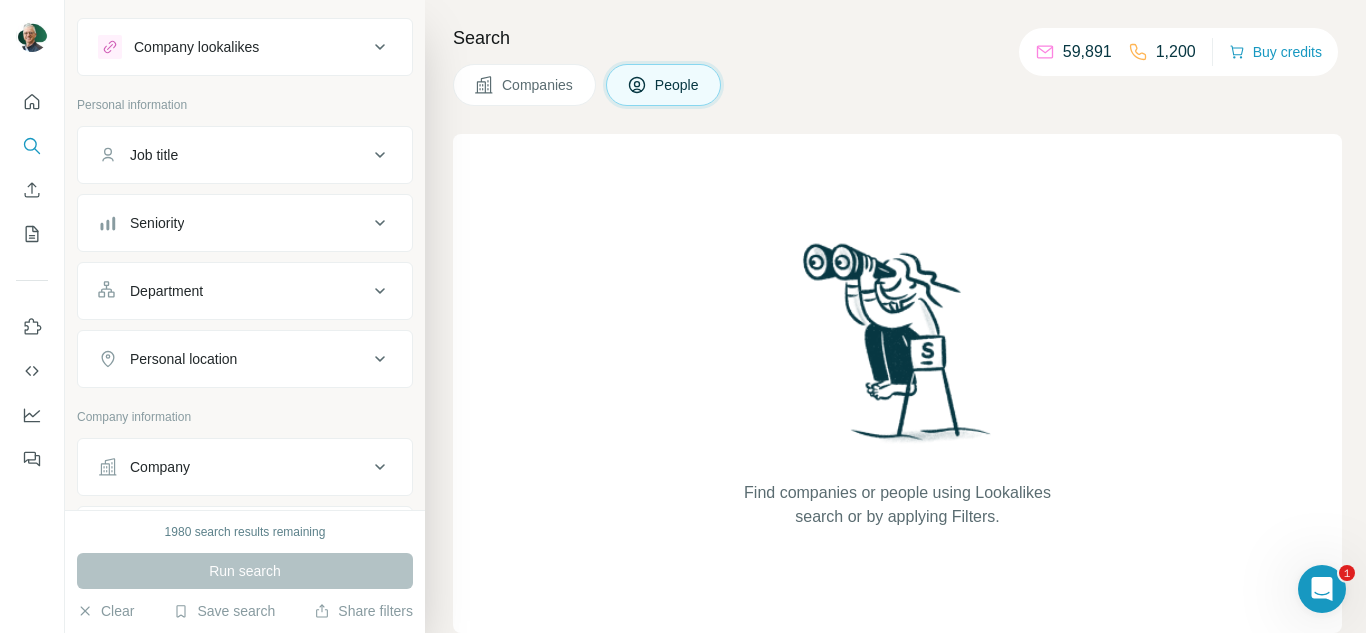 scroll, scrollTop: 0, scrollLeft: 0, axis: both 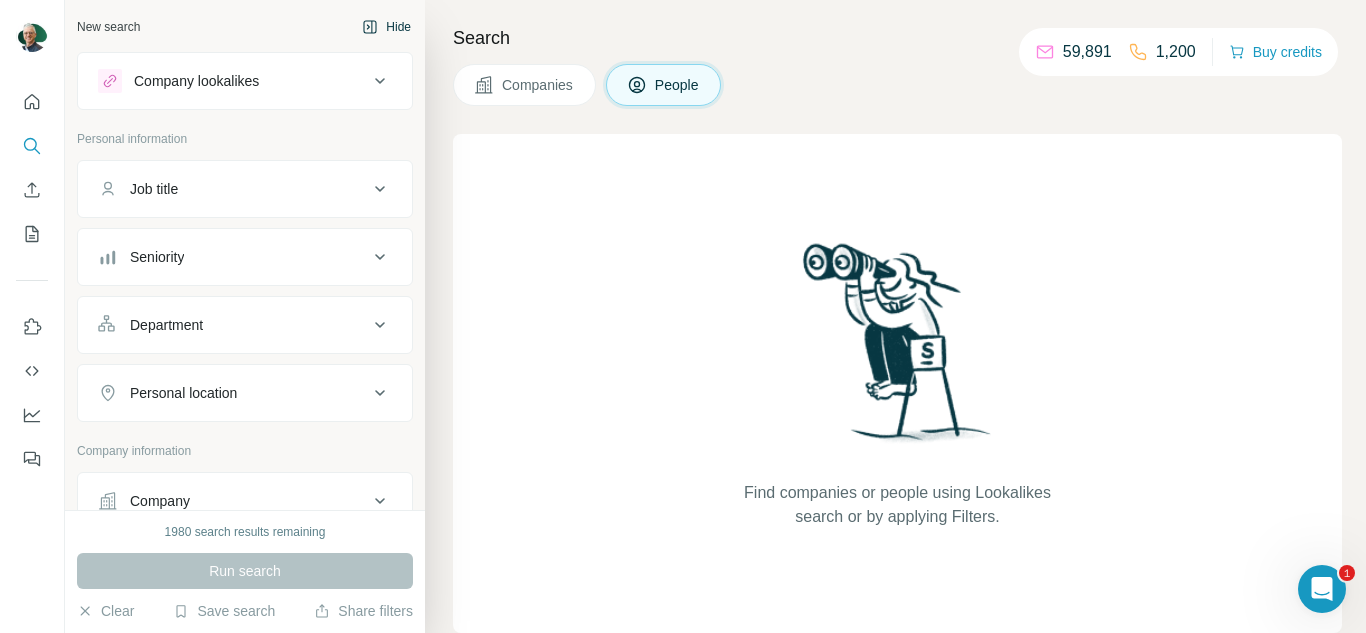 click on "Hide" at bounding box center (386, 27) 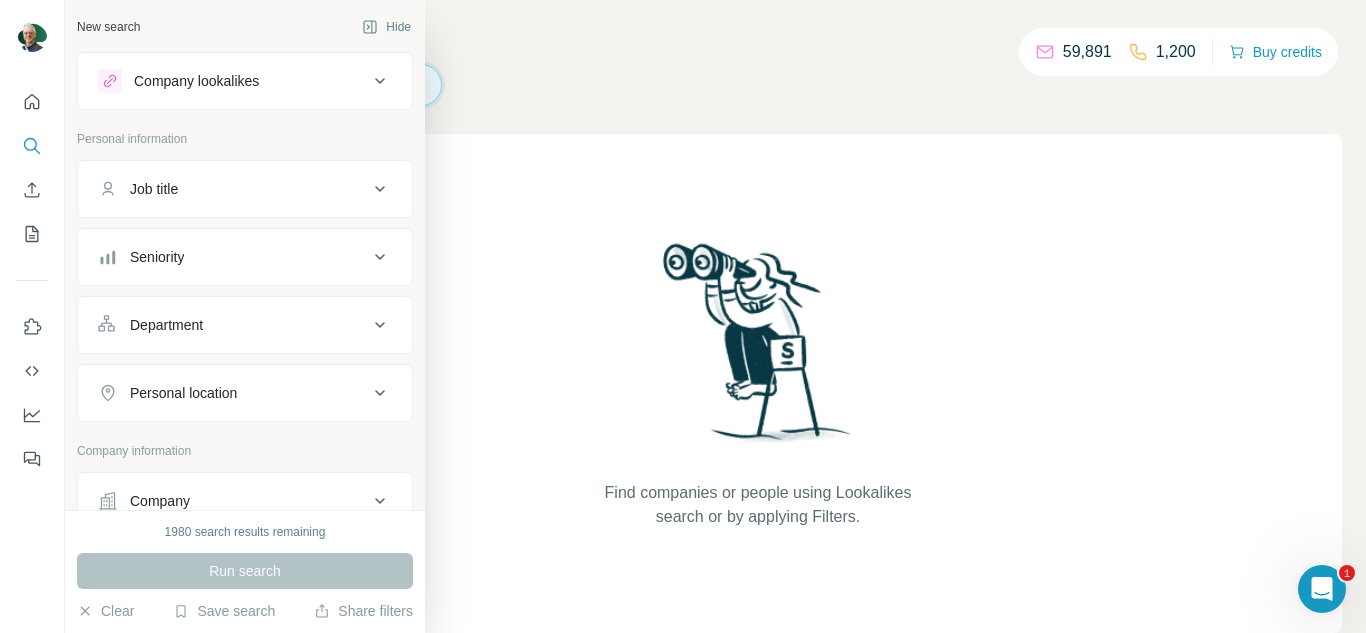 click on "New search" at bounding box center [108, 27] 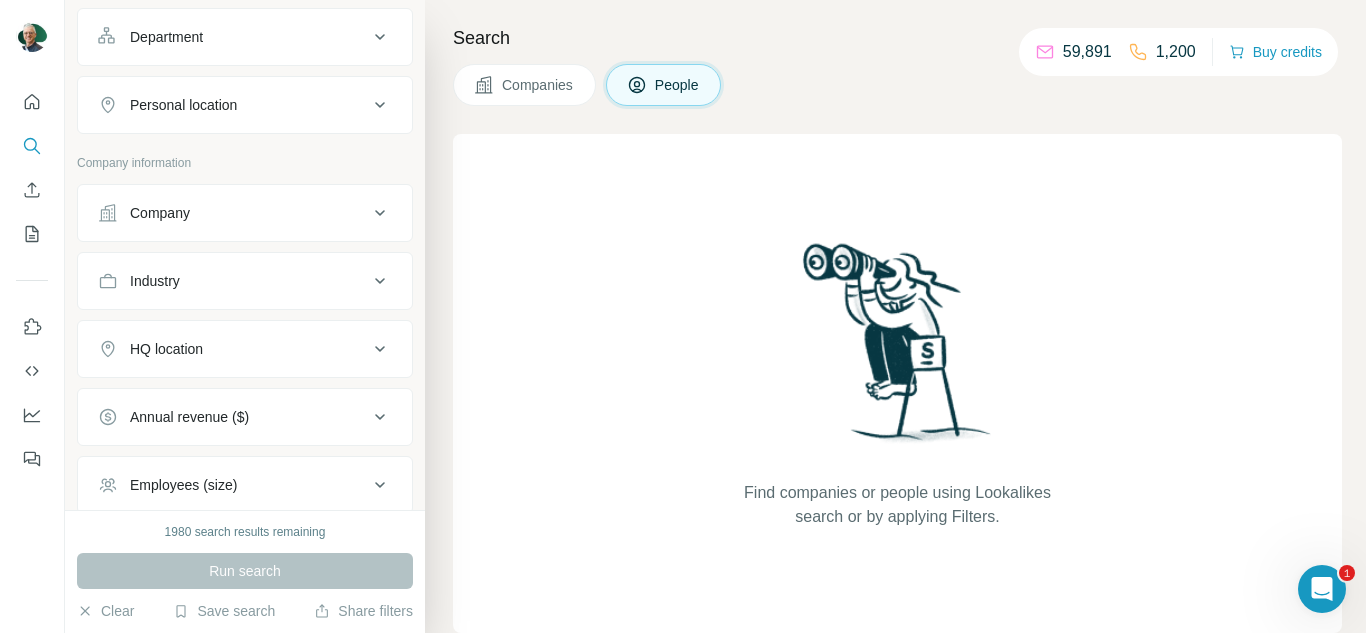scroll, scrollTop: 284, scrollLeft: 0, axis: vertical 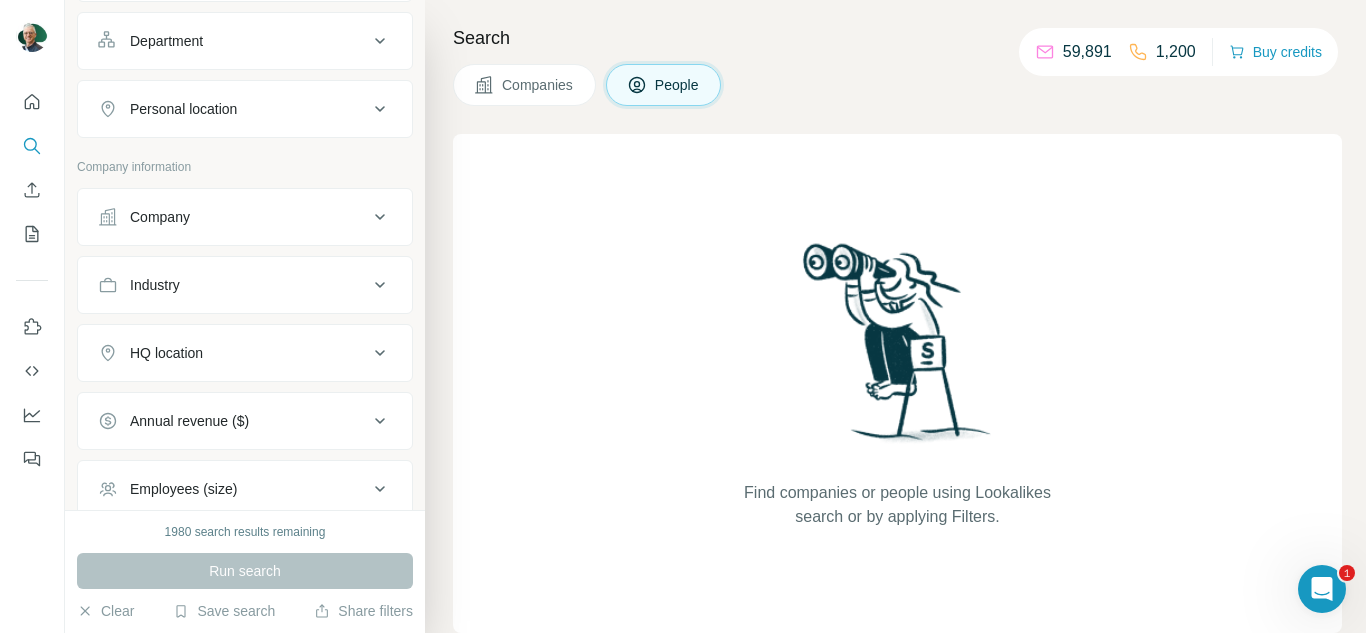 click 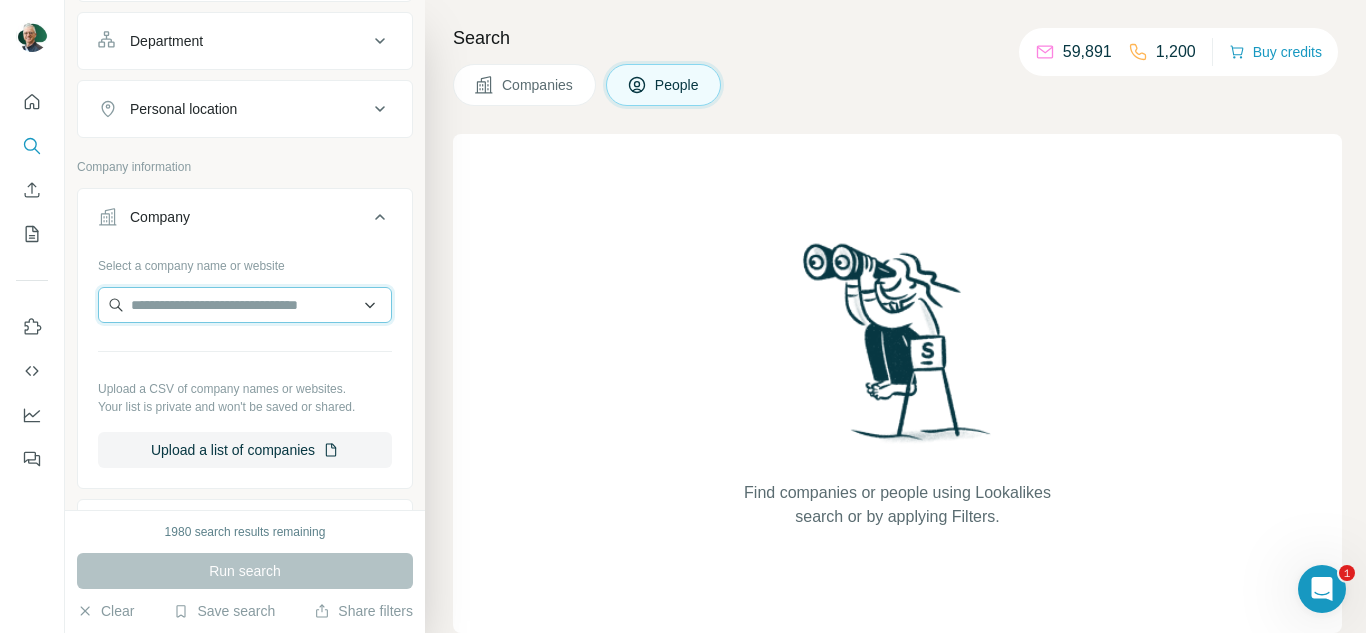 click at bounding box center (245, 305) 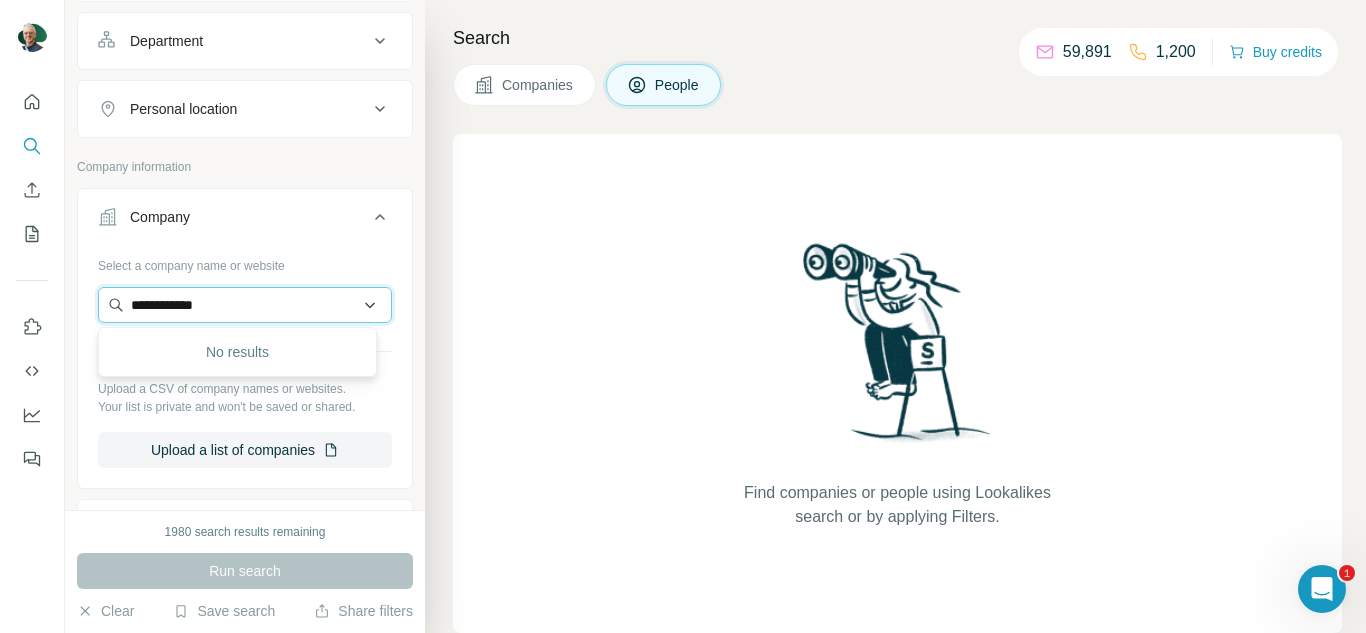 click on "**********" at bounding box center [245, 305] 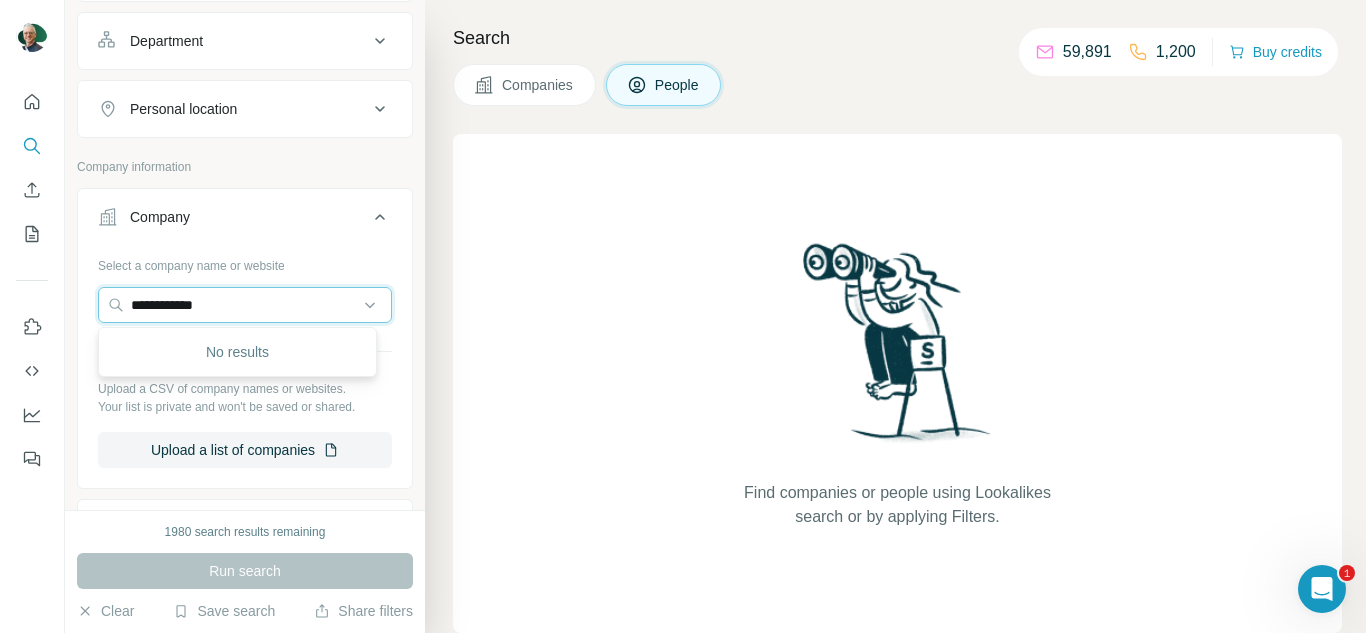 type on "**********" 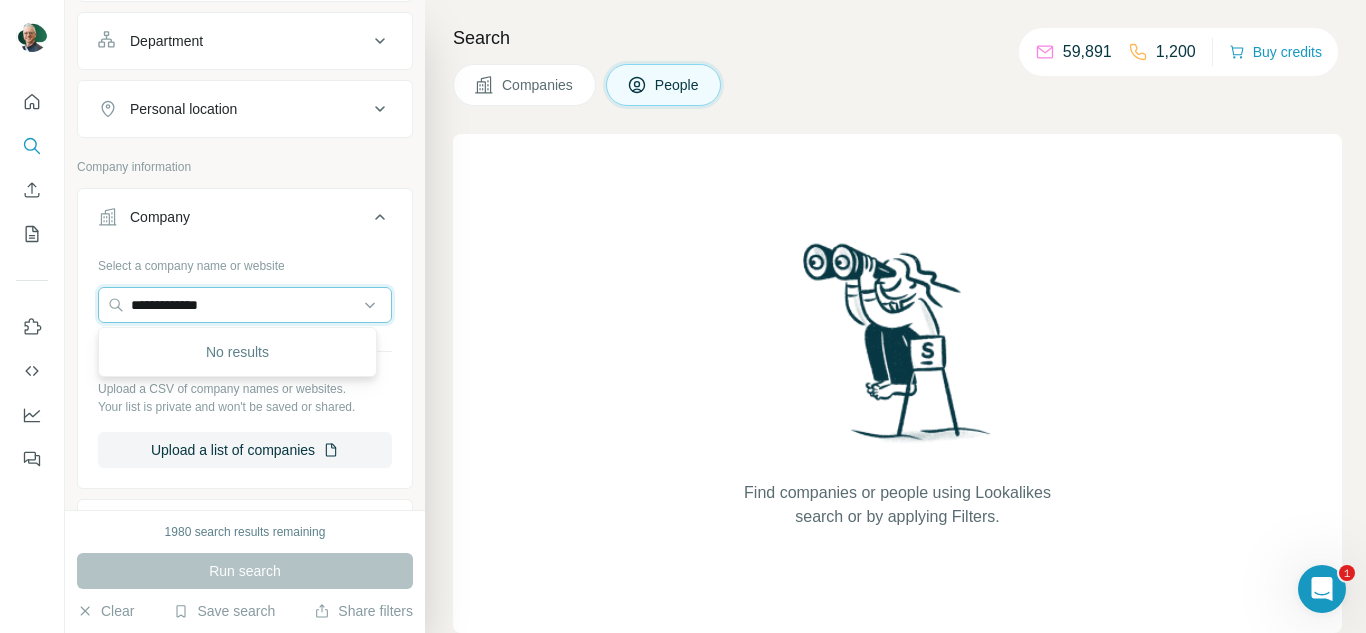 drag, startPoint x: 291, startPoint y: 307, endPoint x: 0, endPoint y: 316, distance: 291.13913 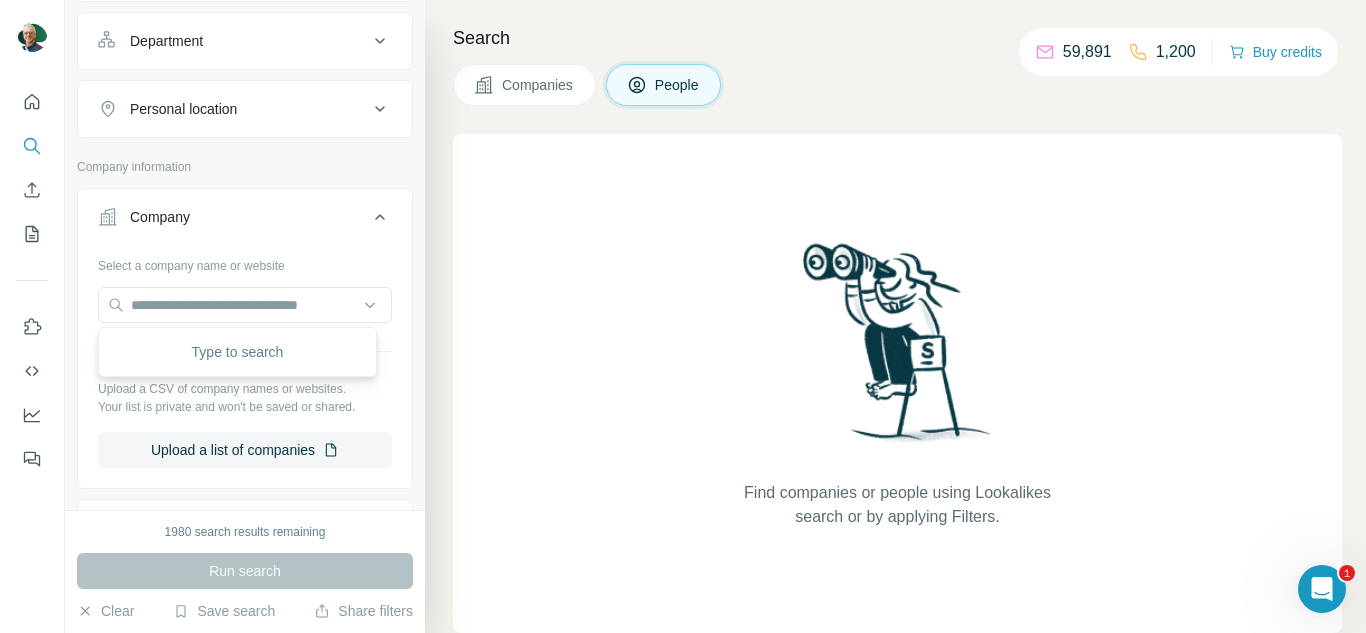 click on "Find companies or people using Lookalikes search or by applying Filters." at bounding box center (897, 383) 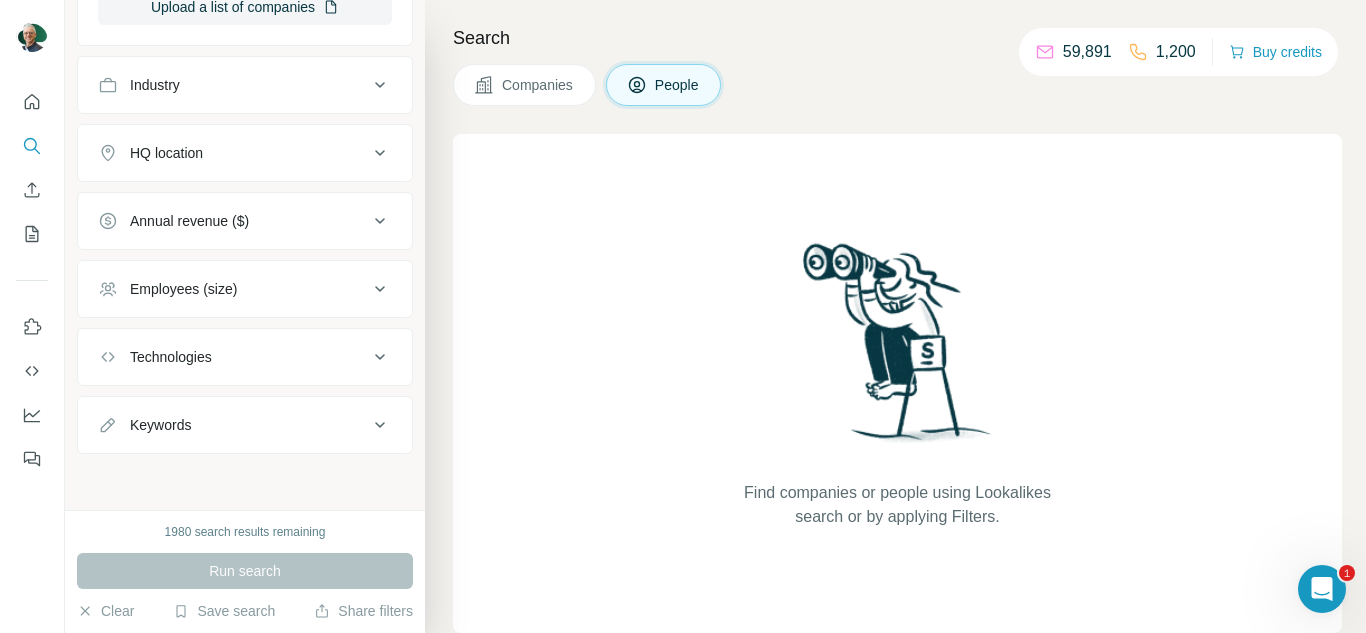 scroll, scrollTop: 527, scrollLeft: 0, axis: vertical 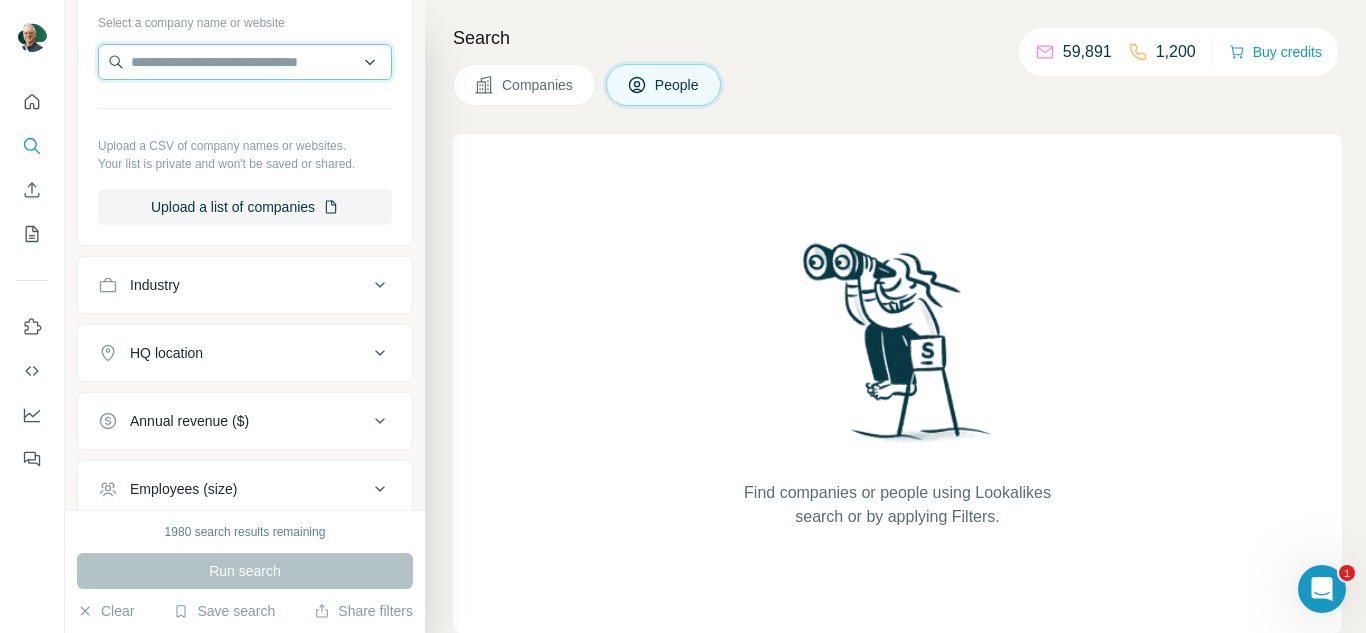 click at bounding box center (245, 62) 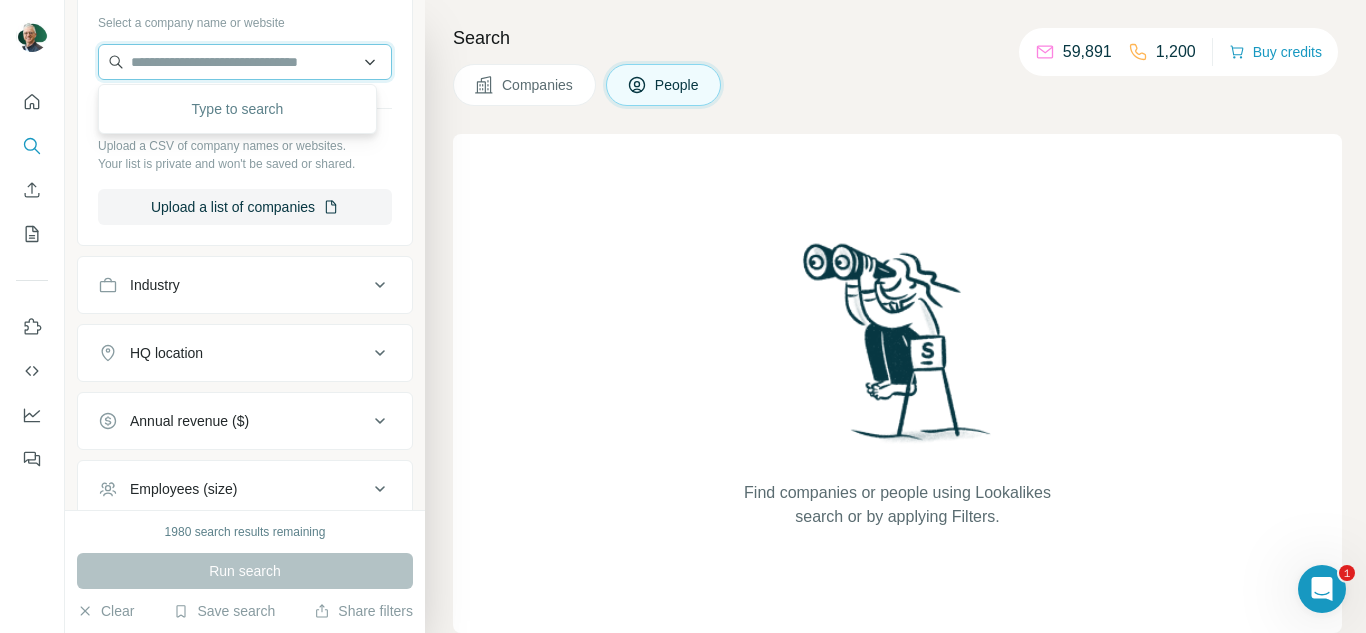 paste on "**********" 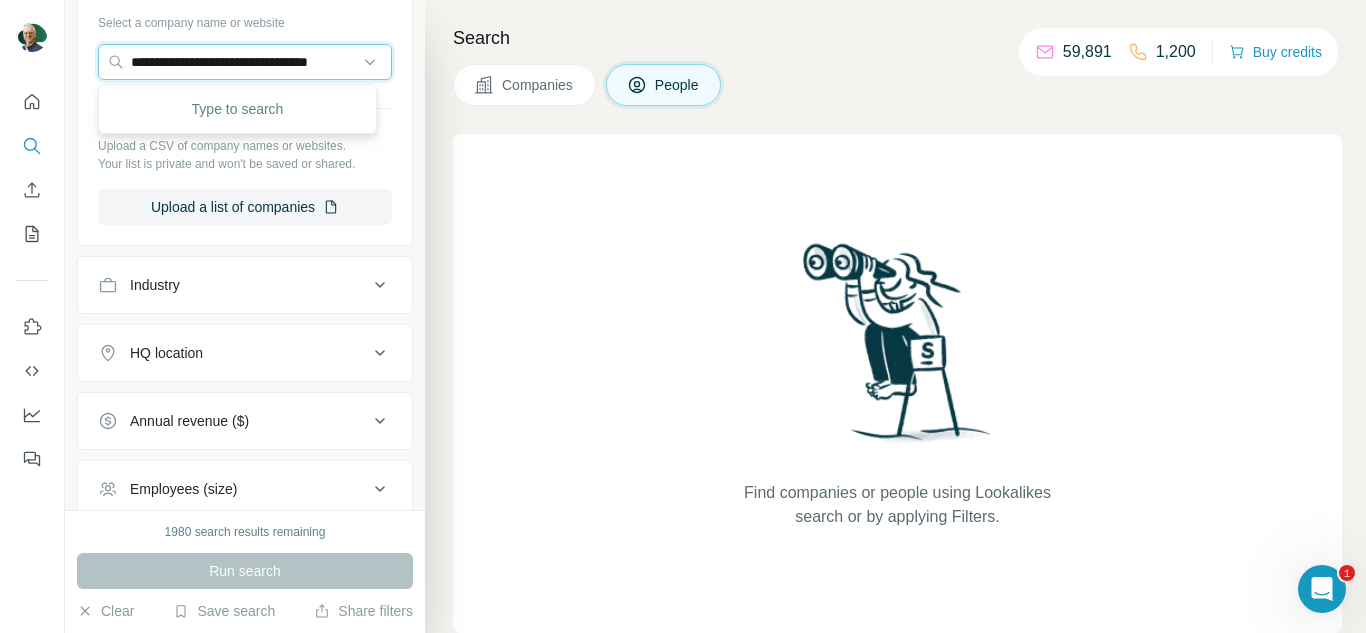 scroll, scrollTop: 0, scrollLeft: 19, axis: horizontal 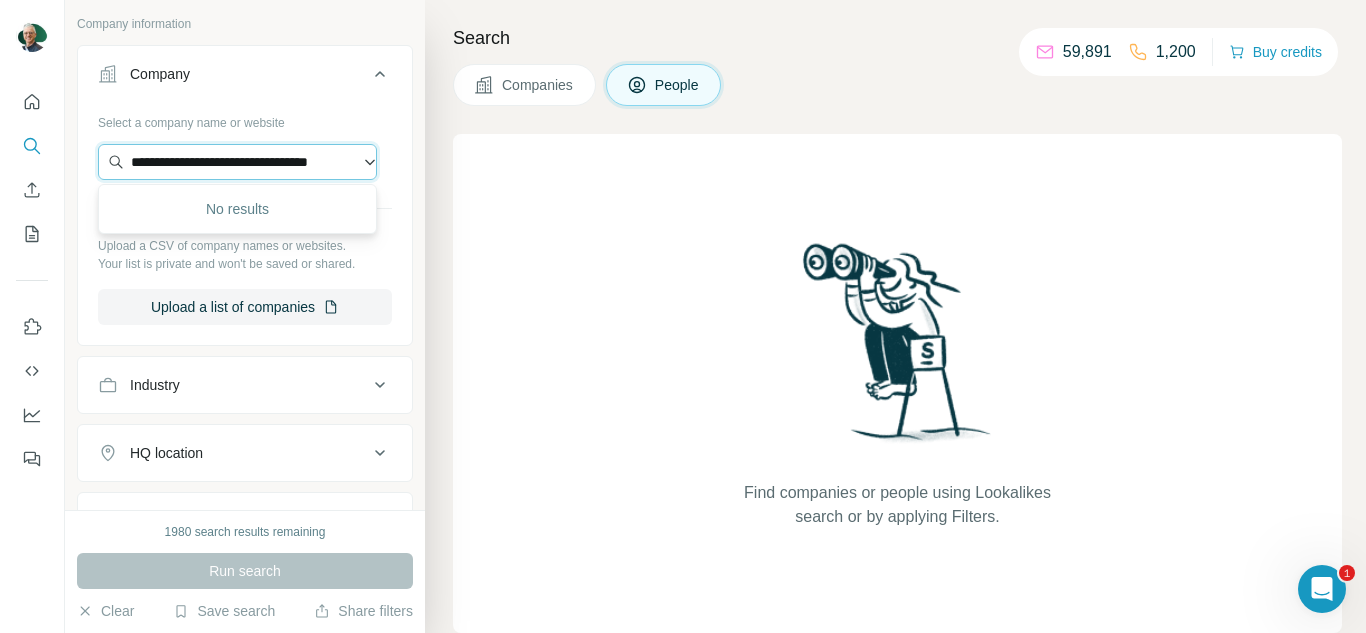 click on "**********" at bounding box center [237, 162] 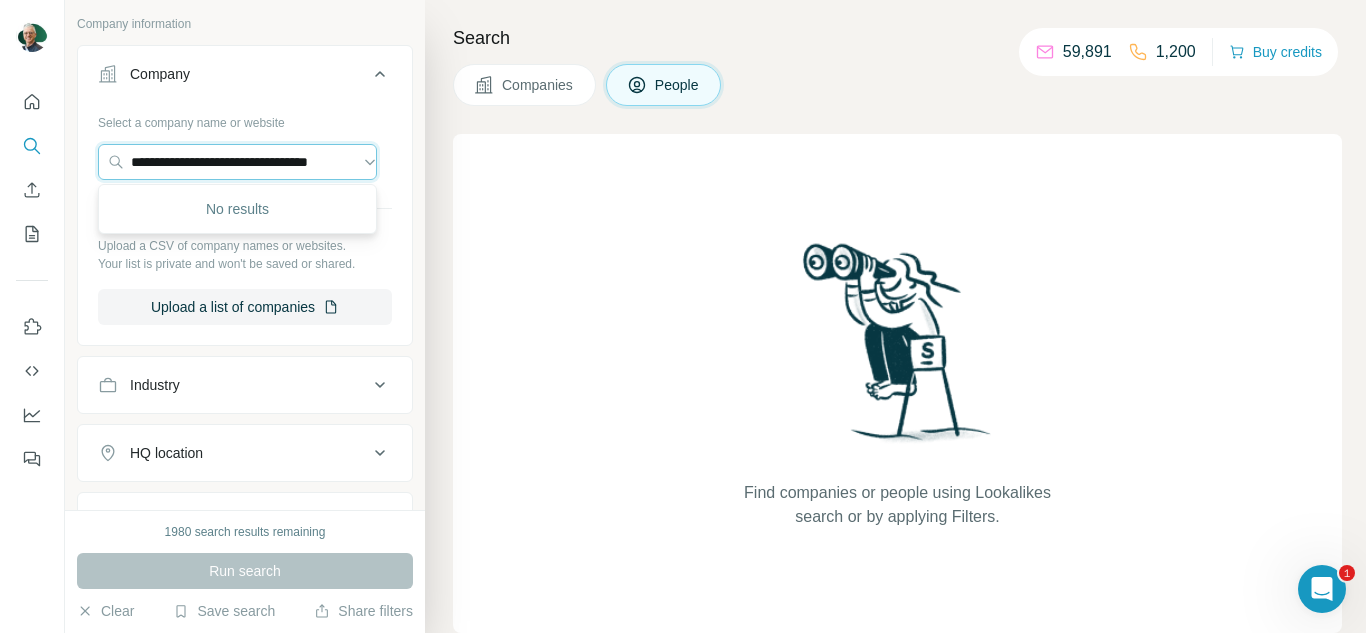 drag, startPoint x: 211, startPoint y: 160, endPoint x: 0, endPoint y: 181, distance: 212.04245 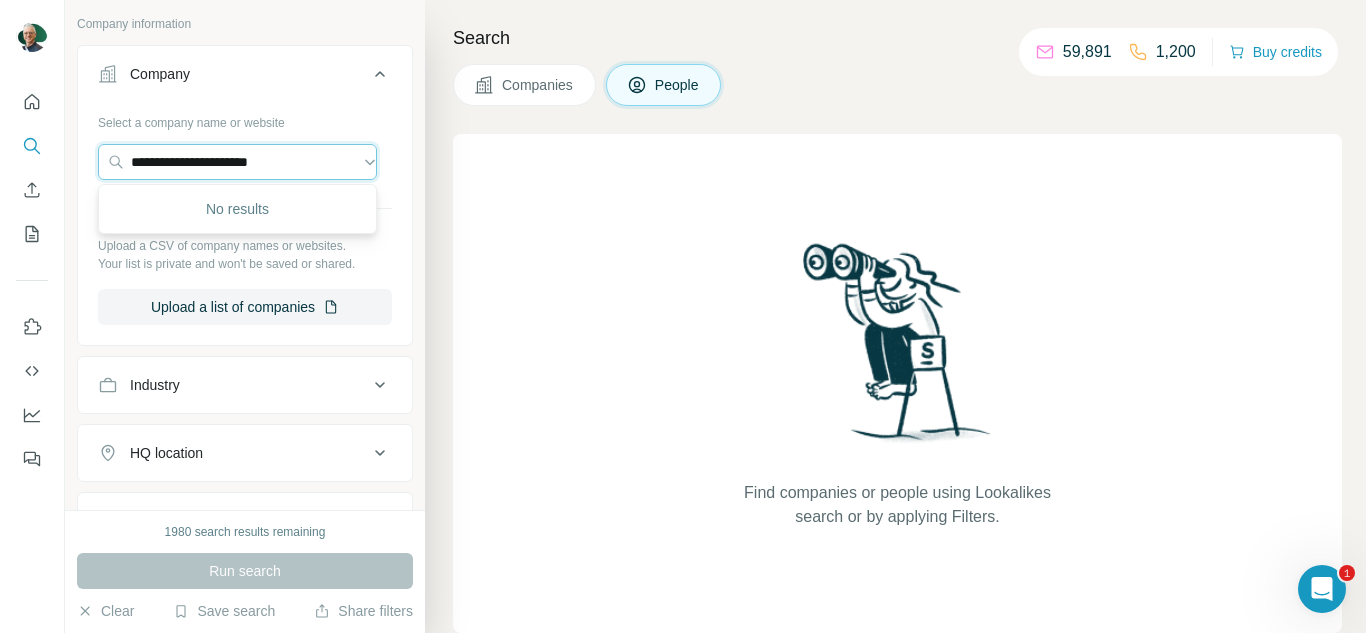 drag, startPoint x: 309, startPoint y: 163, endPoint x: 0, endPoint y: 188, distance: 310.00967 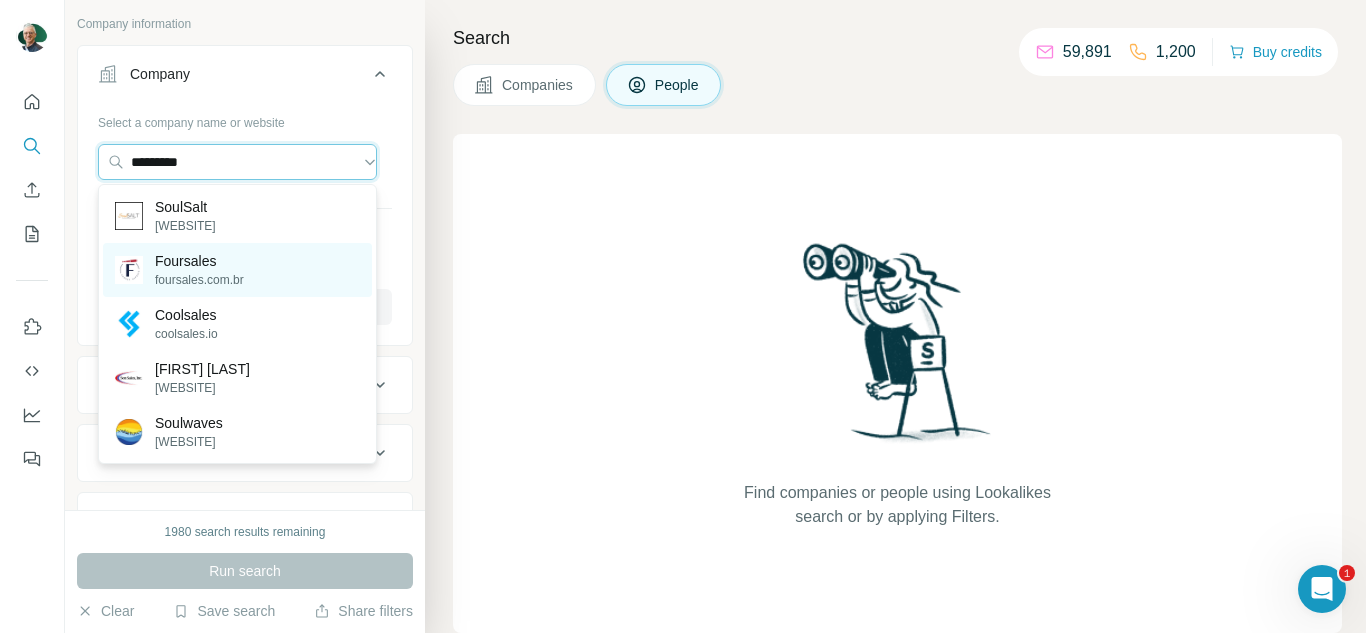 type on "*********" 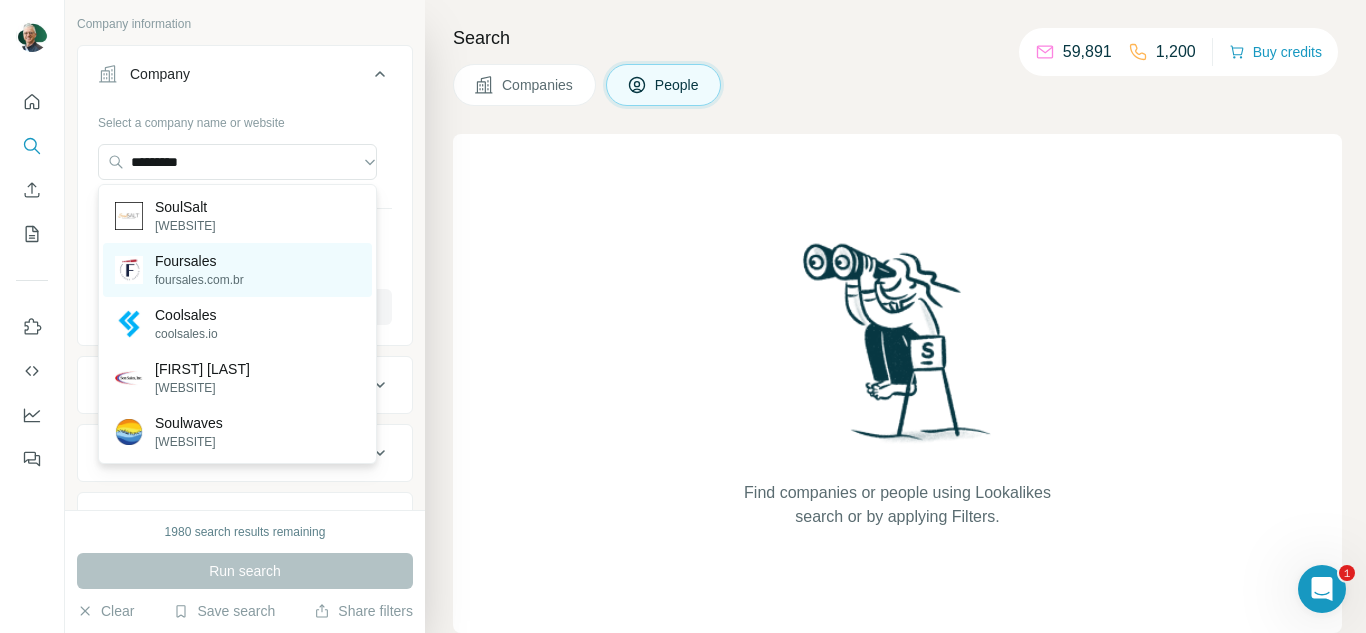 click on "foursales.com.br" at bounding box center (199, 280) 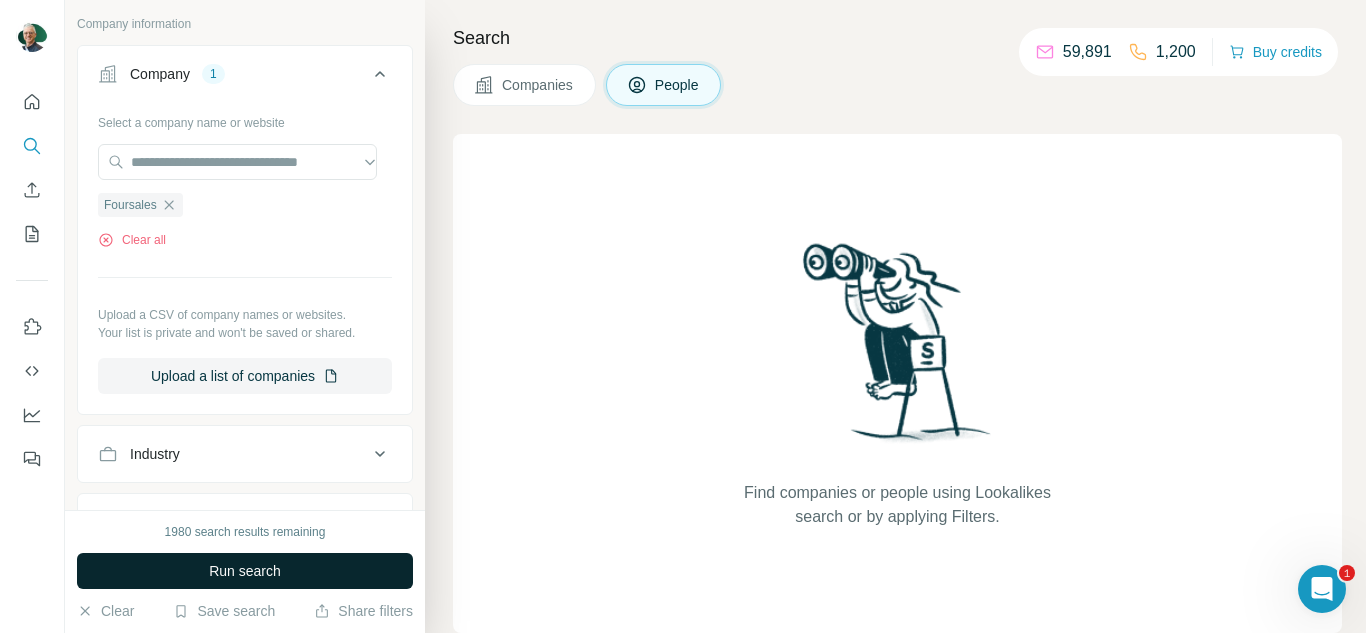 click on "Run search" at bounding box center [245, 571] 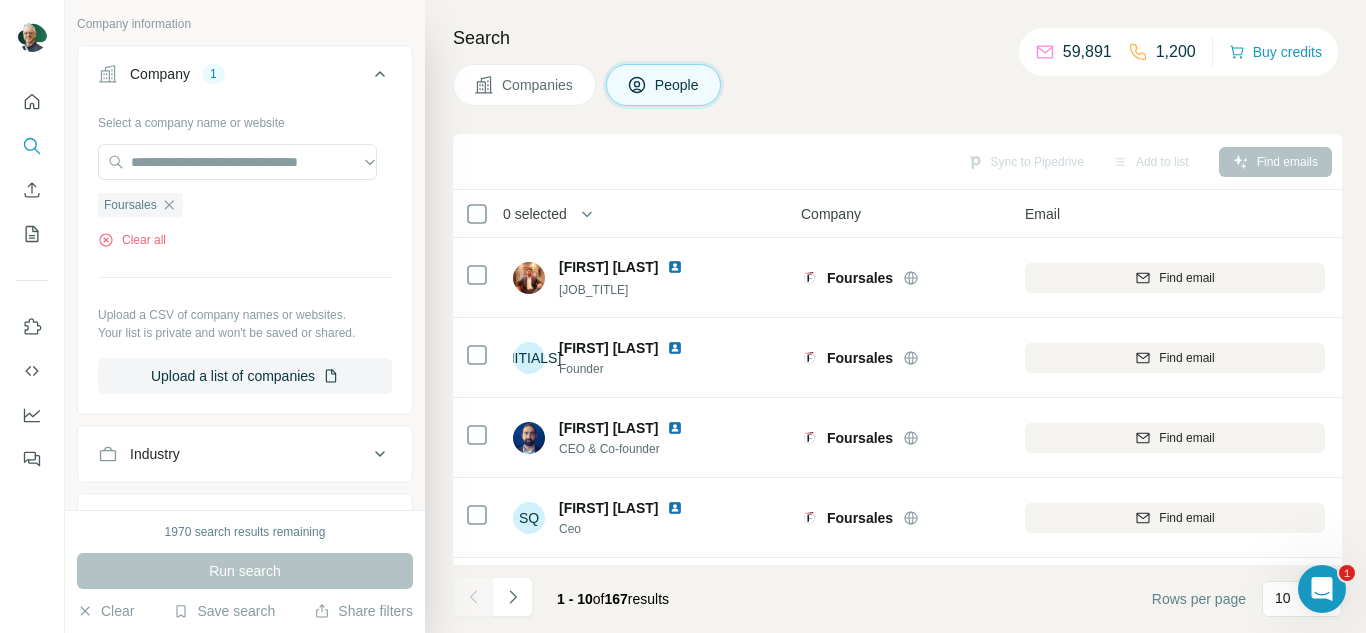 click on "Companies" at bounding box center (538, 85) 